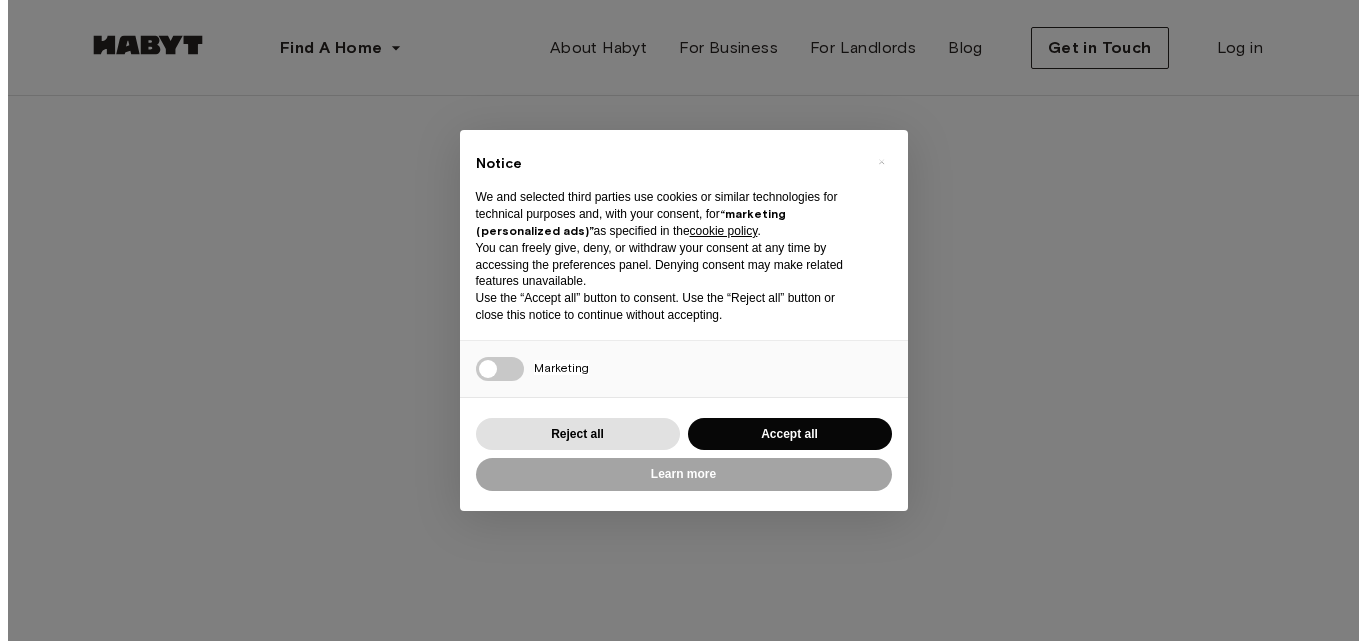 scroll, scrollTop: 0, scrollLeft: 0, axis: both 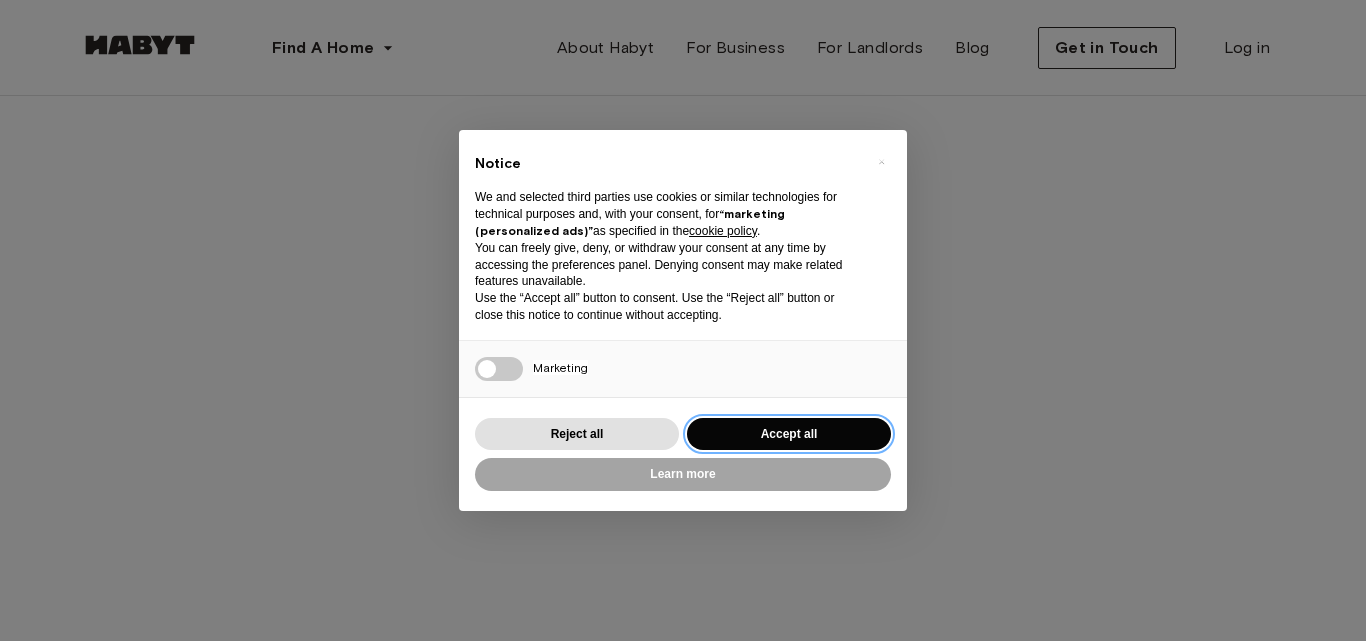 click on "Accept all" at bounding box center (789, 434) 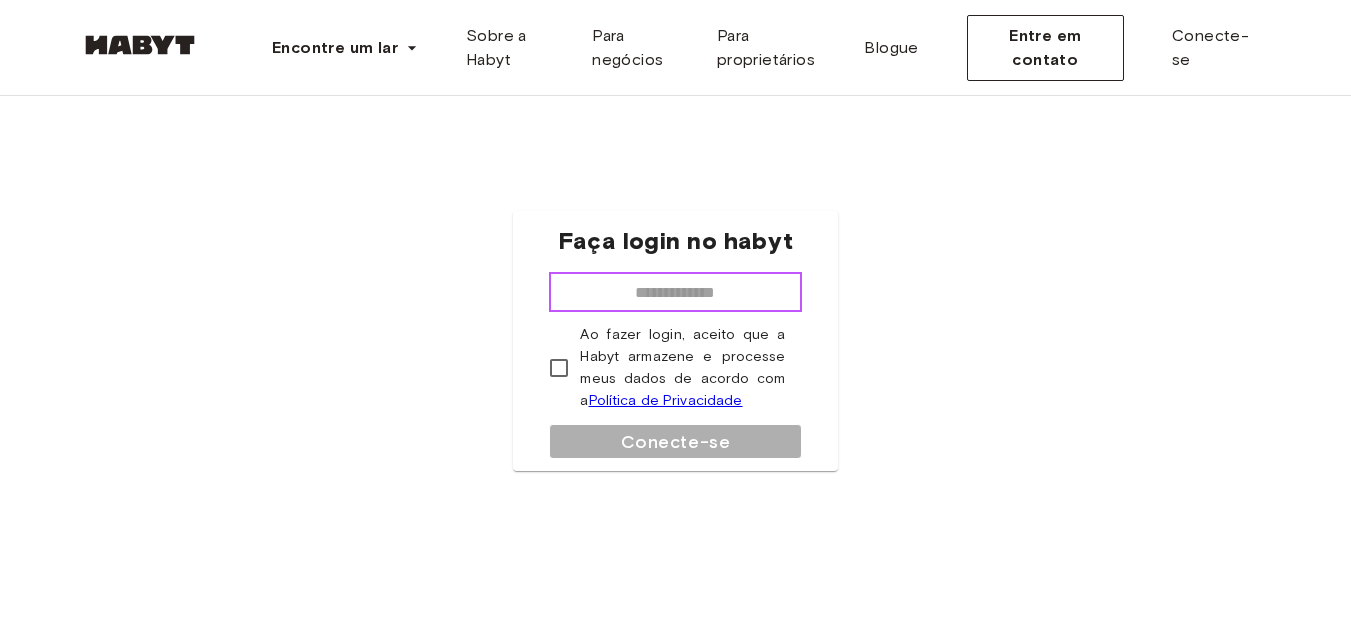 click at bounding box center [675, 292] 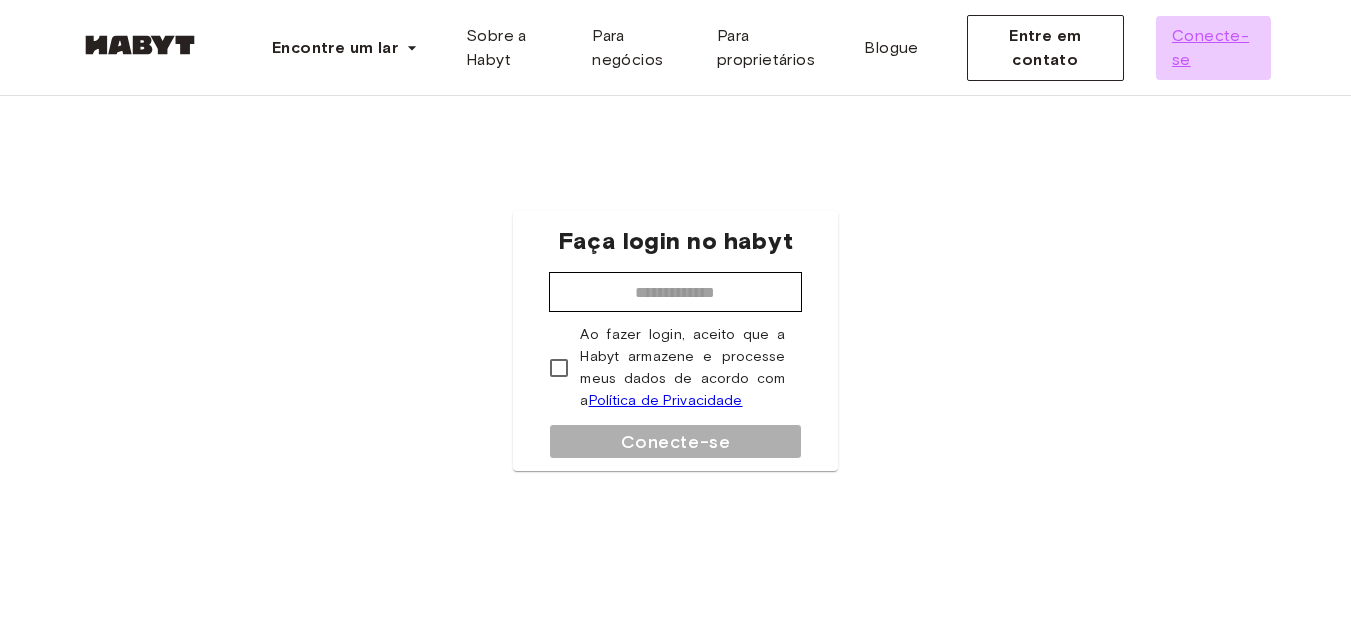 click on "Conecte-se" at bounding box center (1213, 48) 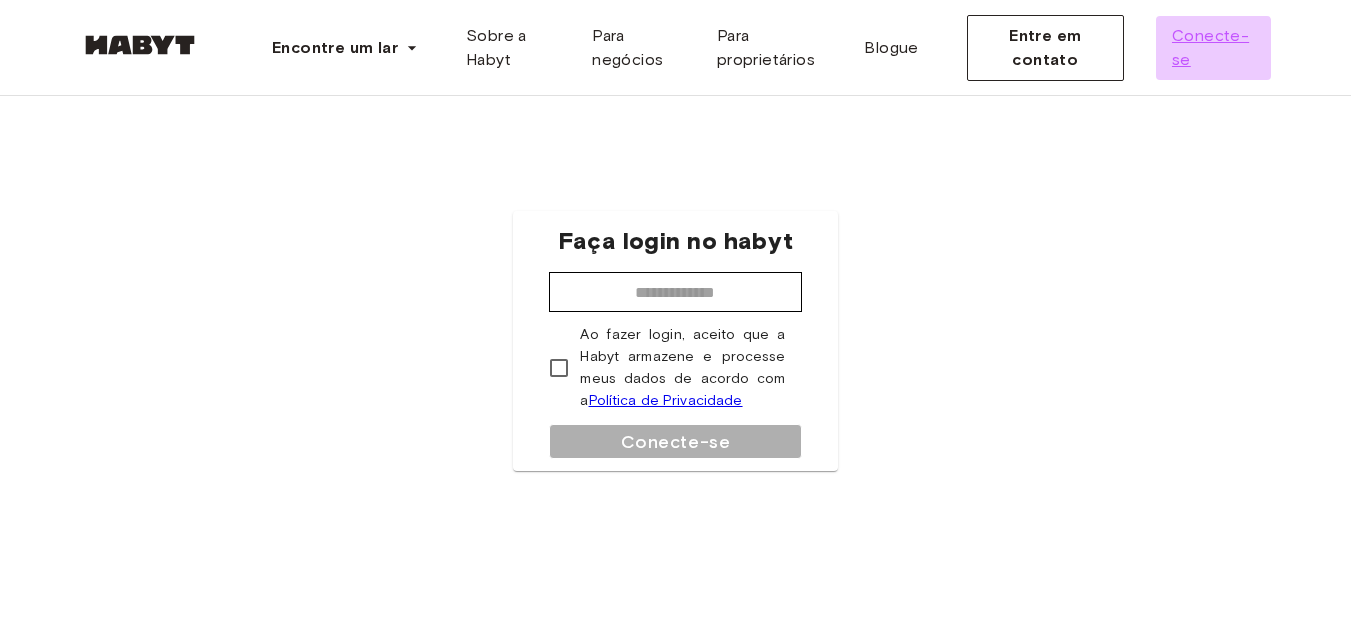 click on "Conecte-se" at bounding box center [1213, 48] 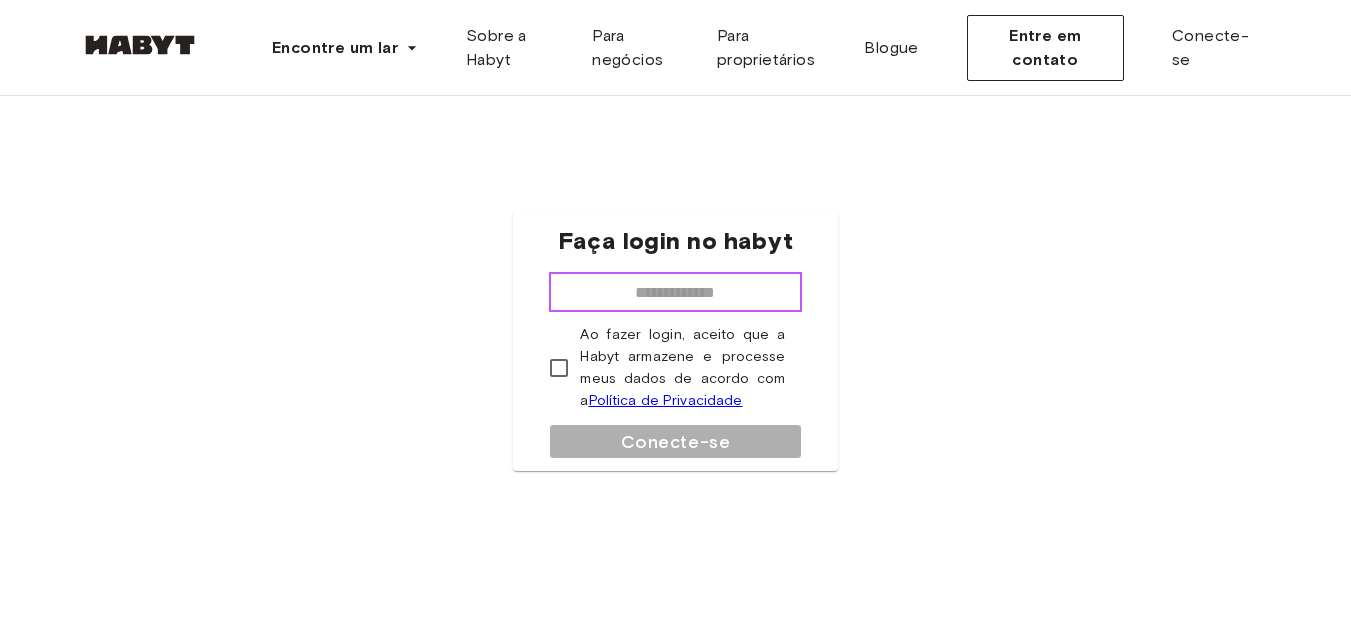 click at bounding box center (675, 292) 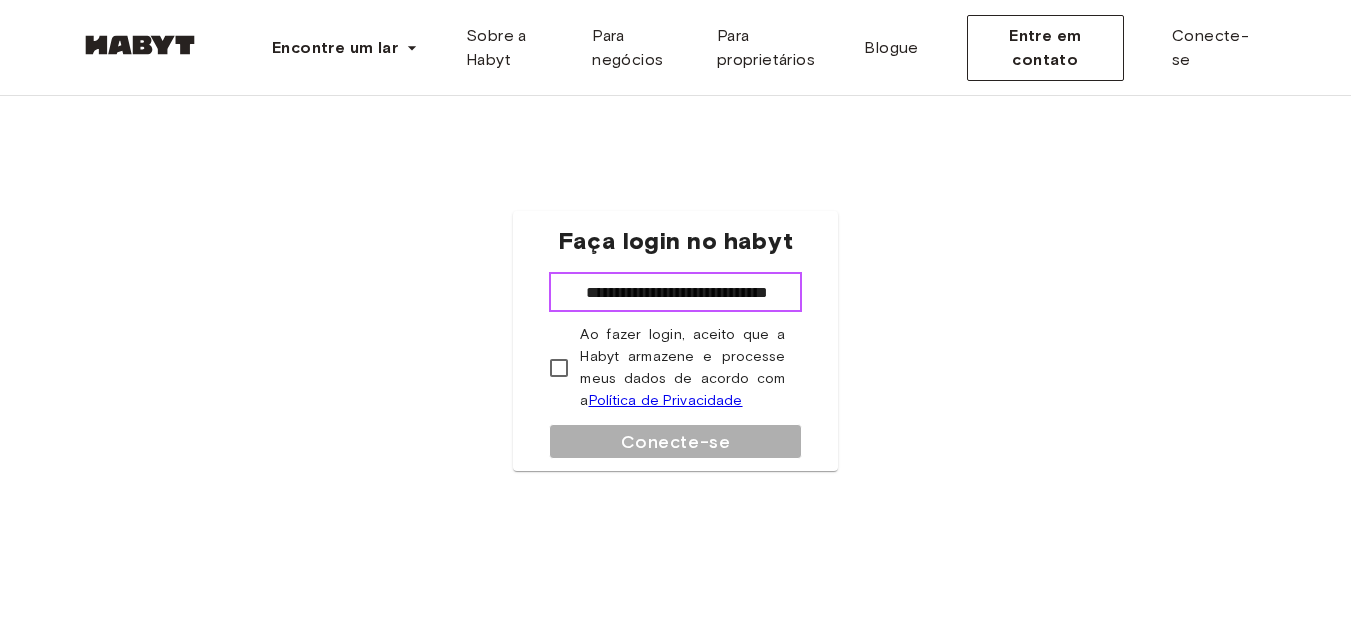 scroll, scrollTop: 0, scrollLeft: 21, axis: horizontal 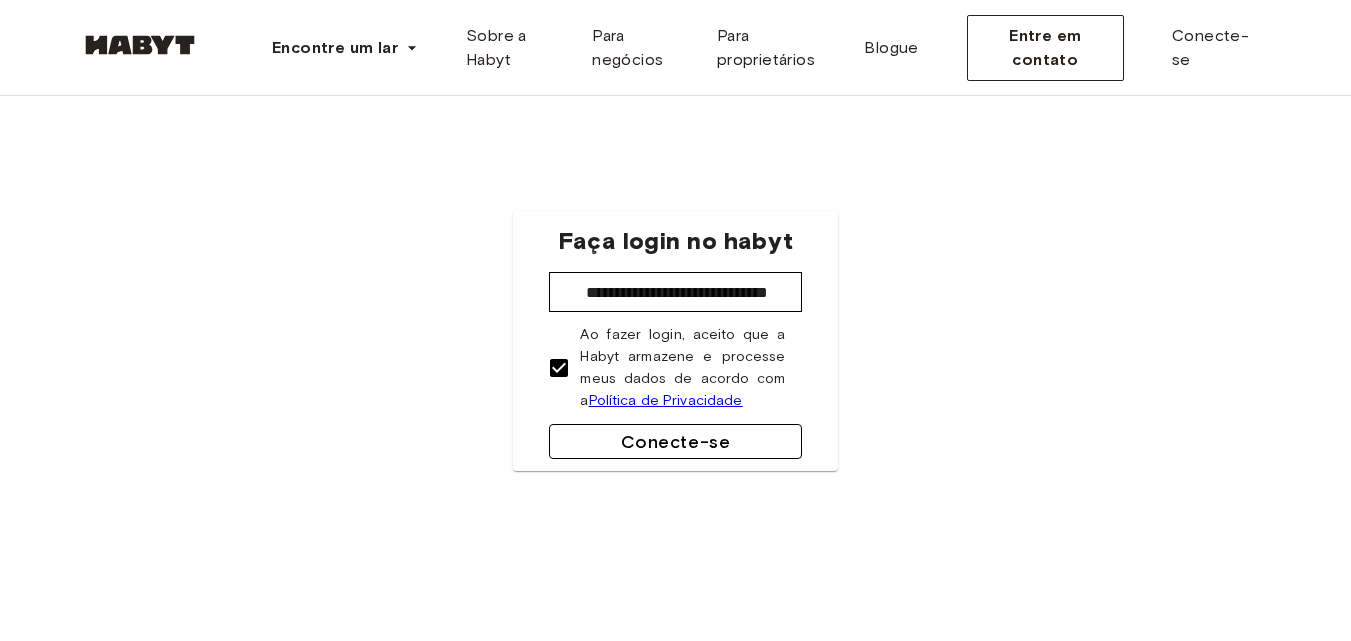 click on "Conecte-se" at bounding box center [675, 441] 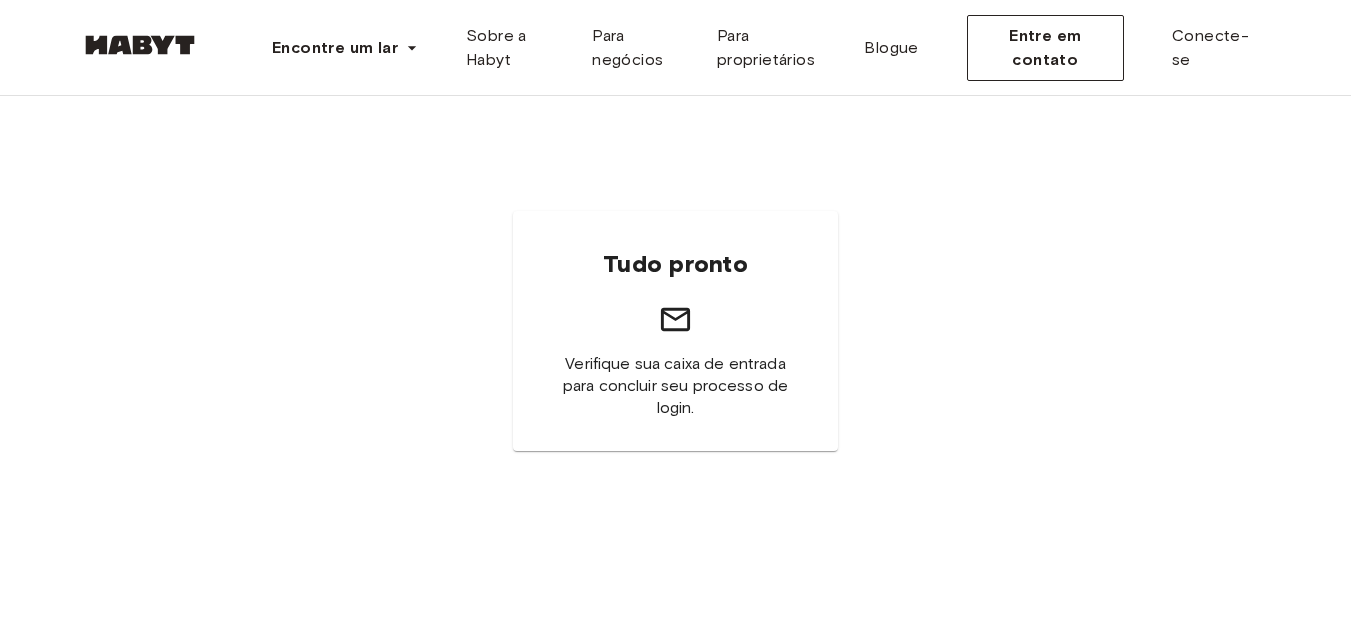 scroll, scrollTop: 535, scrollLeft: 0, axis: vertical 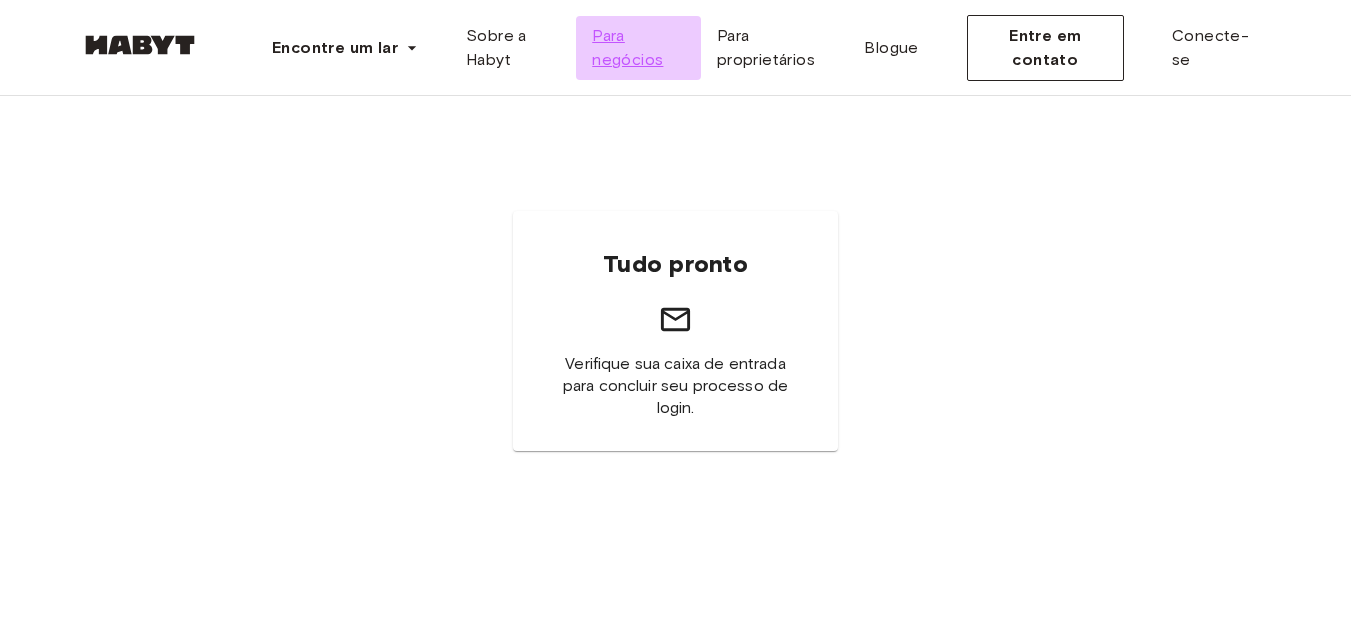 click on "Para negócios" at bounding box center (627, 47) 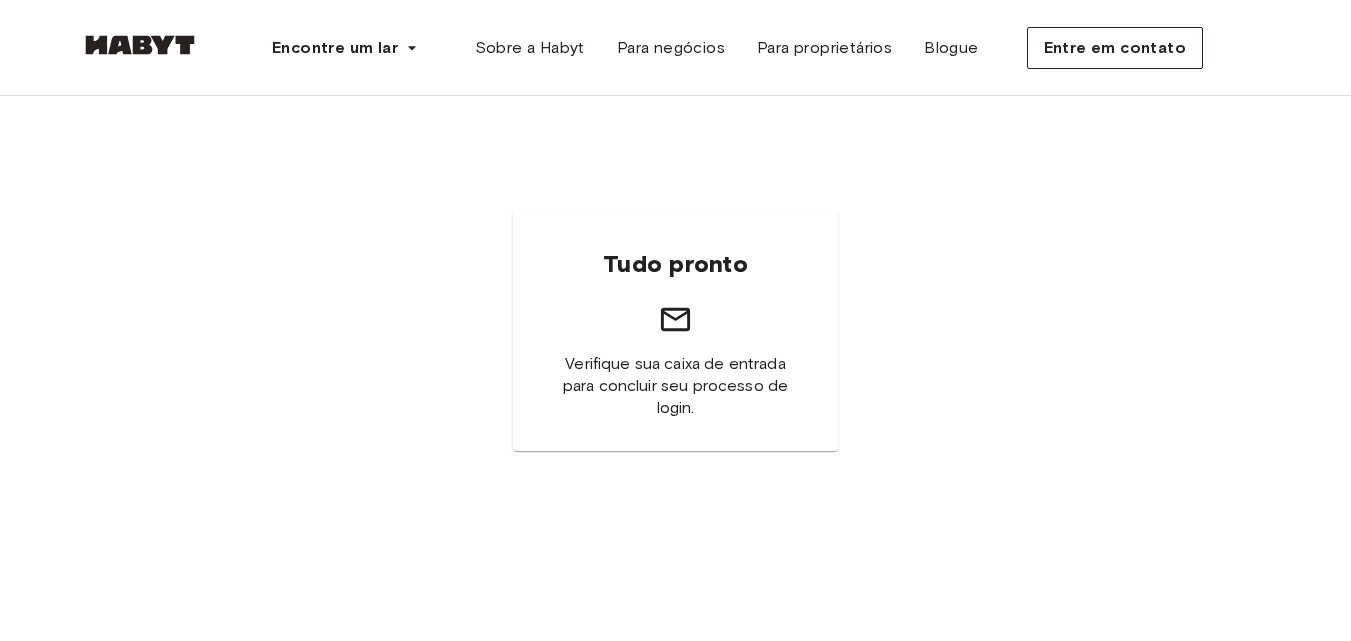 scroll, scrollTop: 0, scrollLeft: 0, axis: both 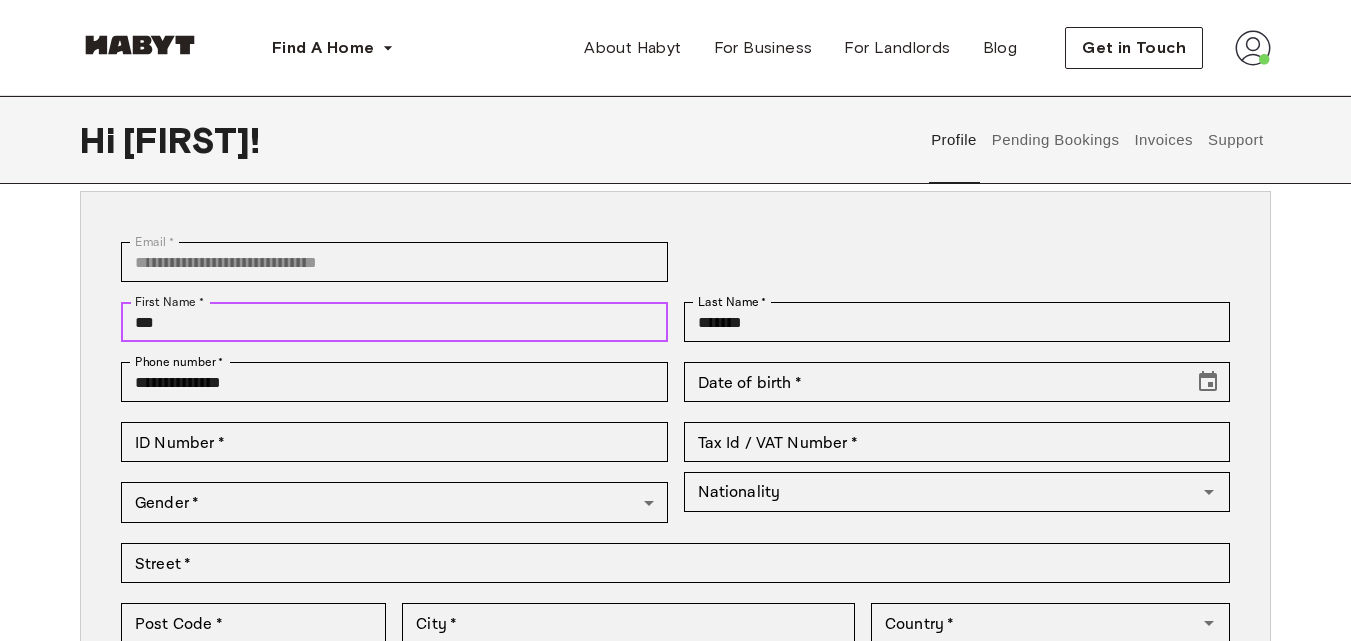 click on "***" at bounding box center (394, 322) 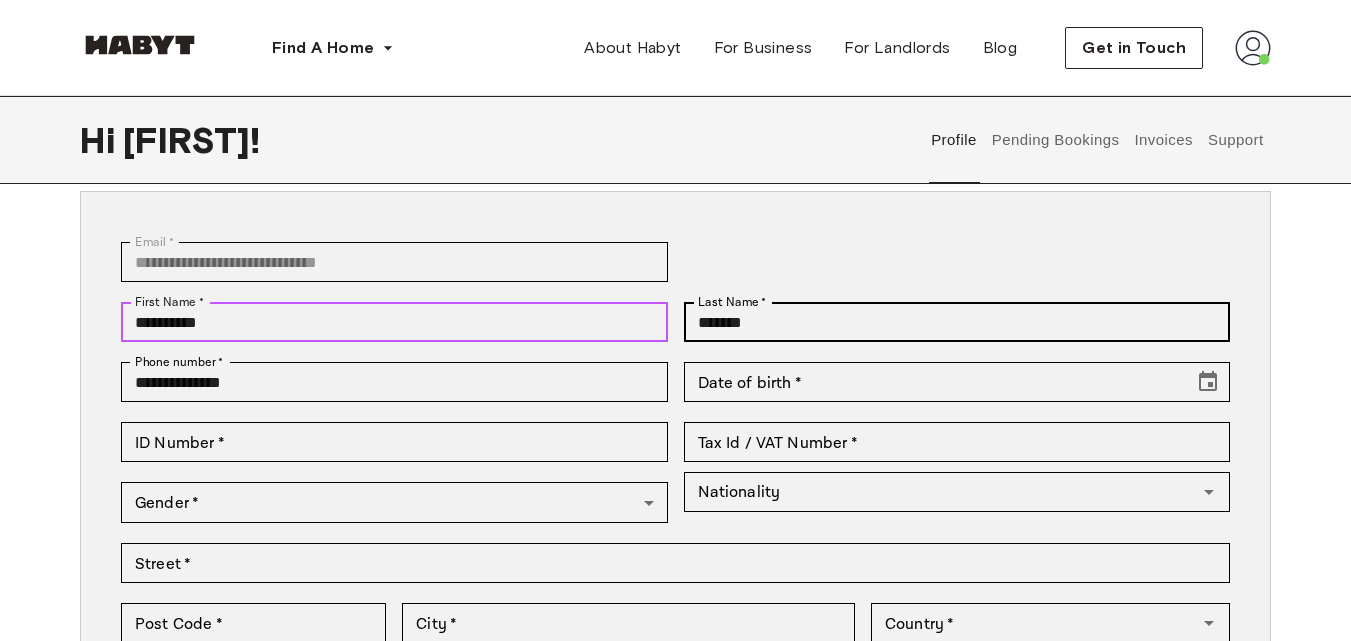 type on "**********" 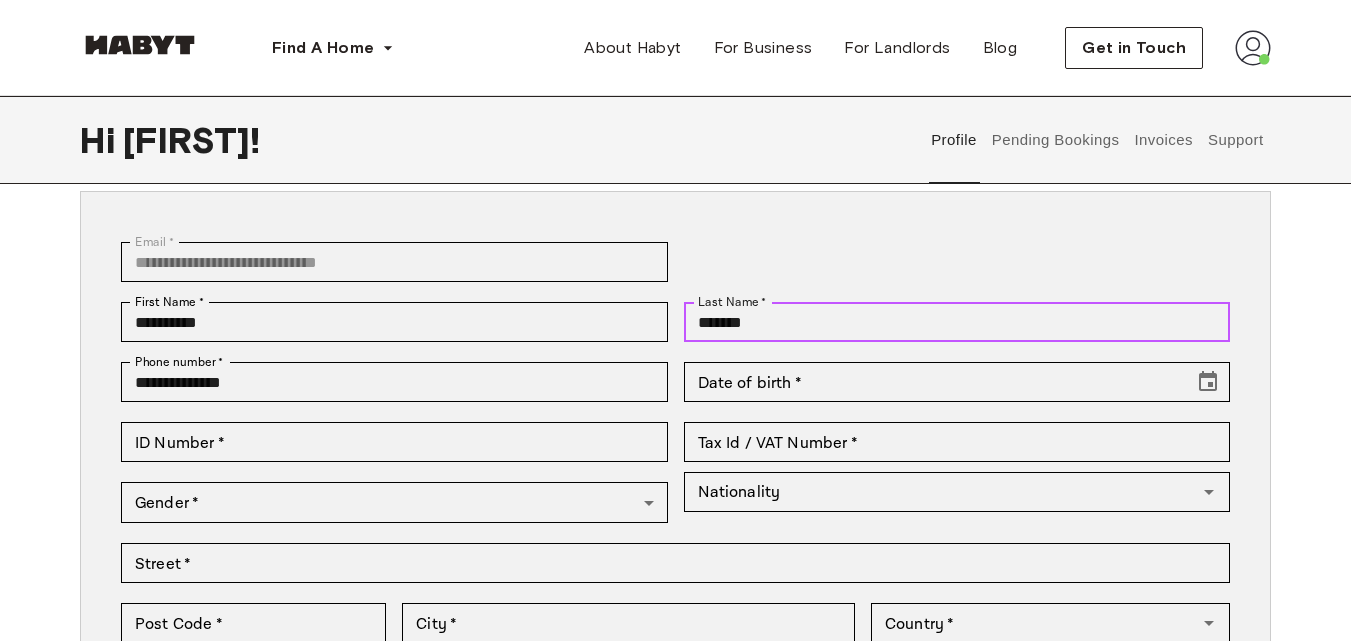 click on "*******" at bounding box center (957, 322) 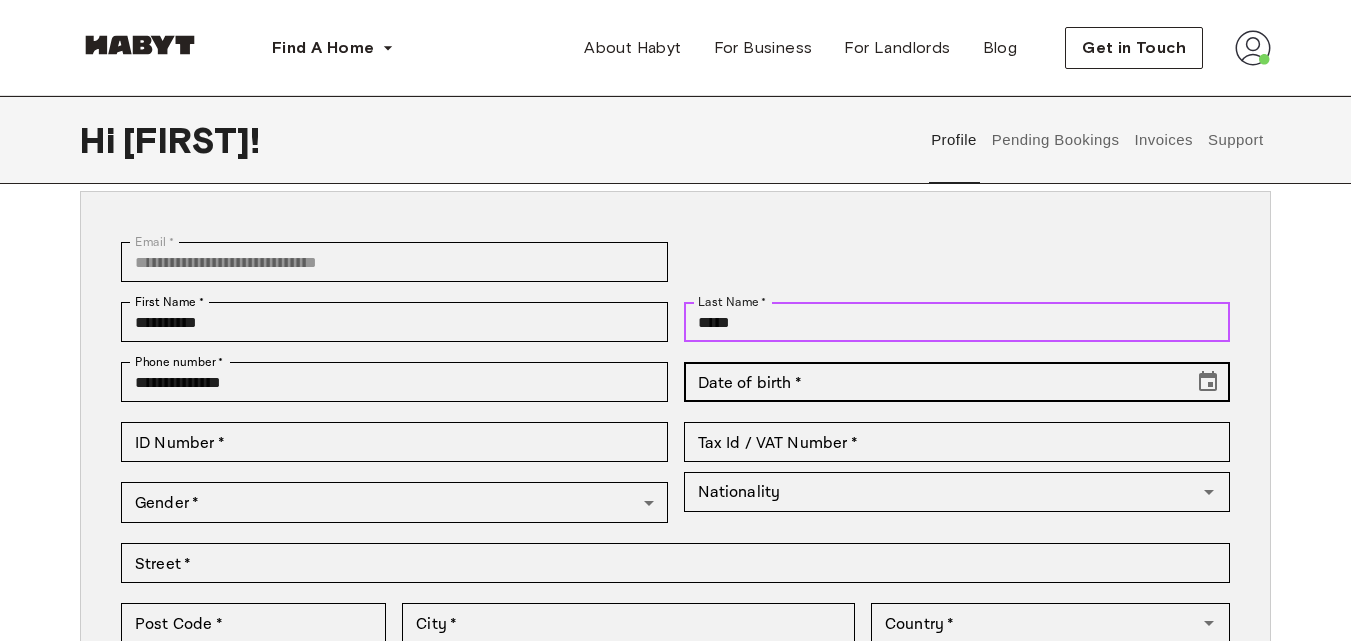 type on "*****" 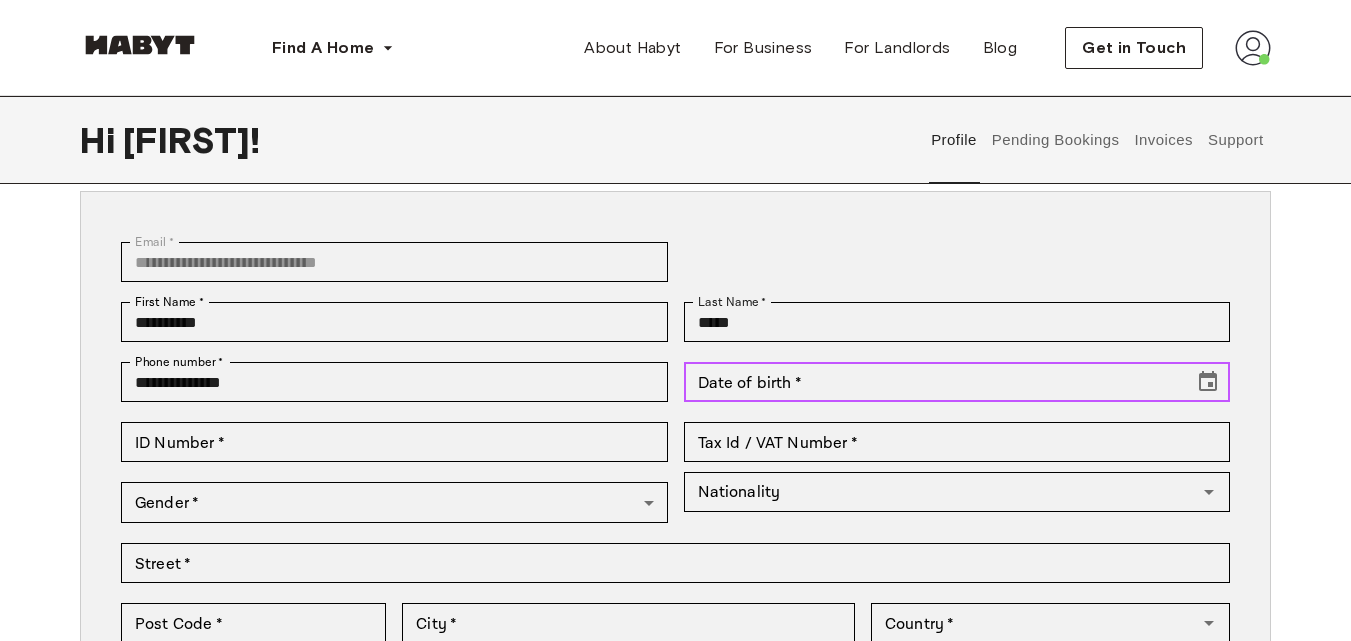 click on "Date of birth   *" at bounding box center (932, 382) 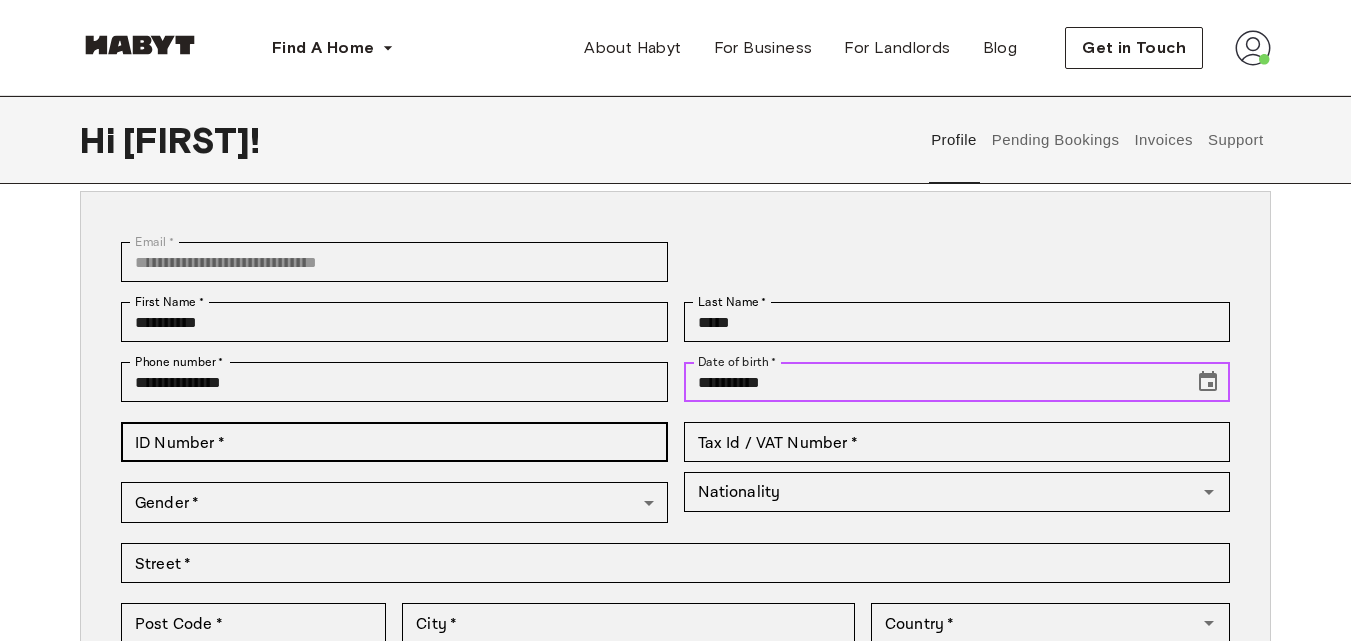type on "**********" 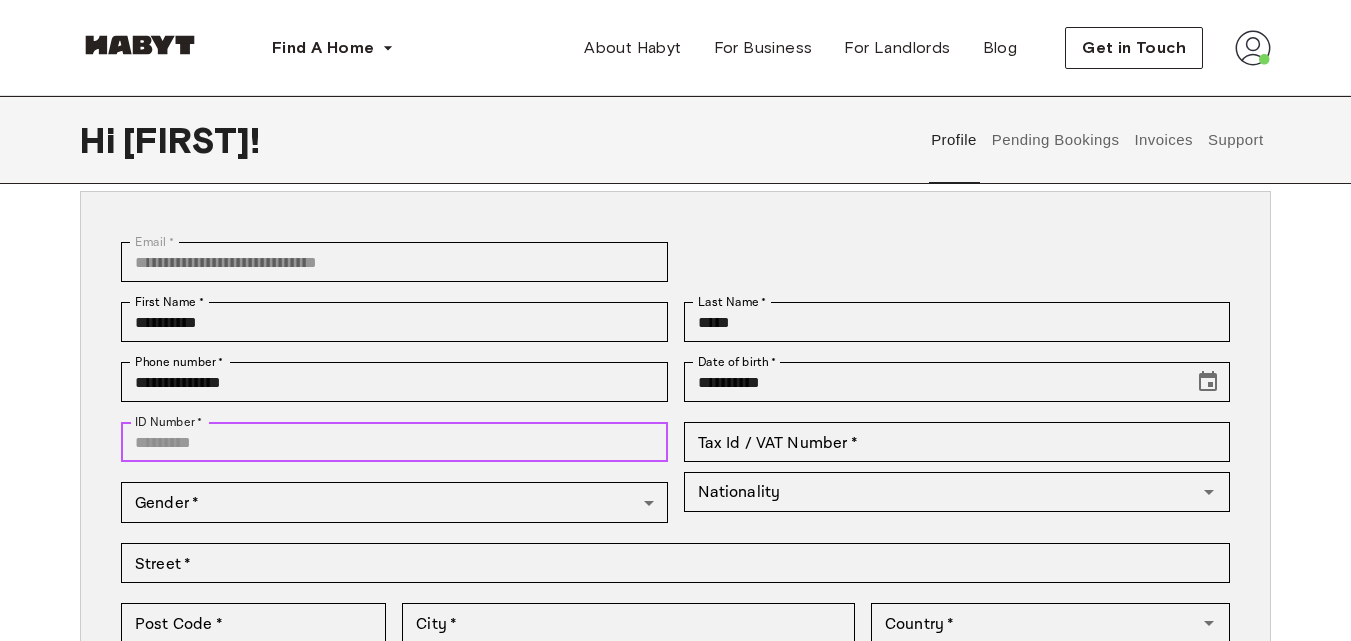 click on "ID Number   *" at bounding box center [394, 442] 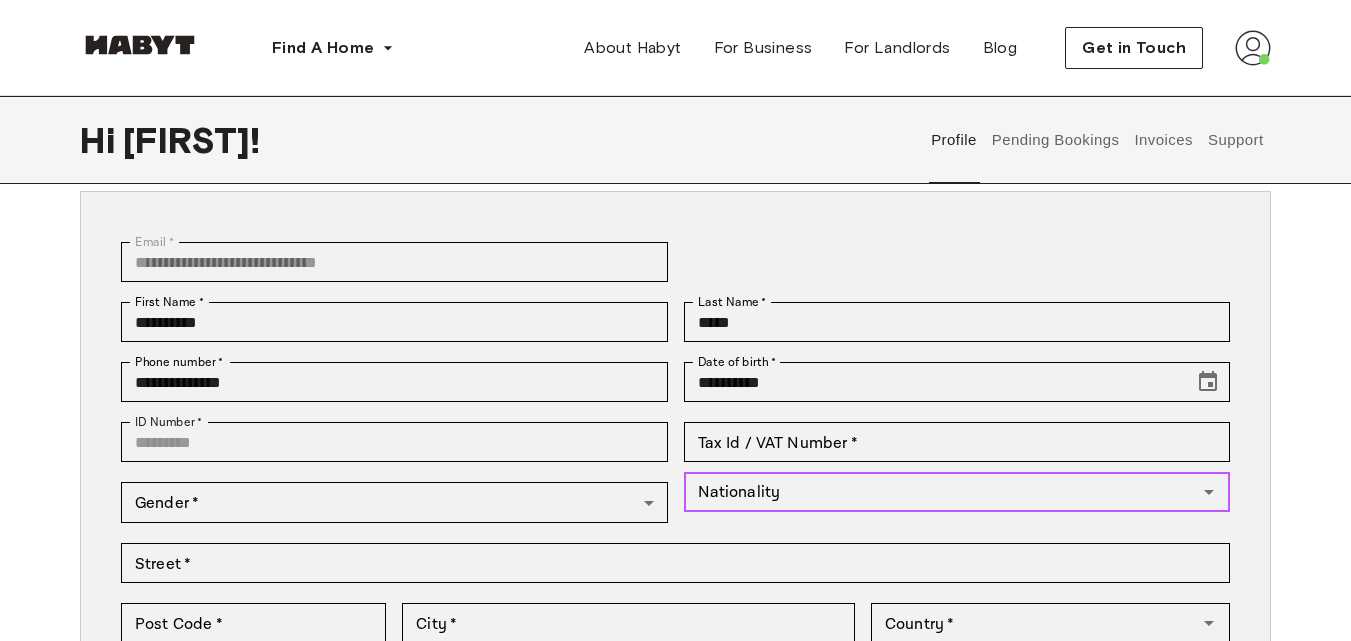 click on "Nationality" at bounding box center [941, 492] 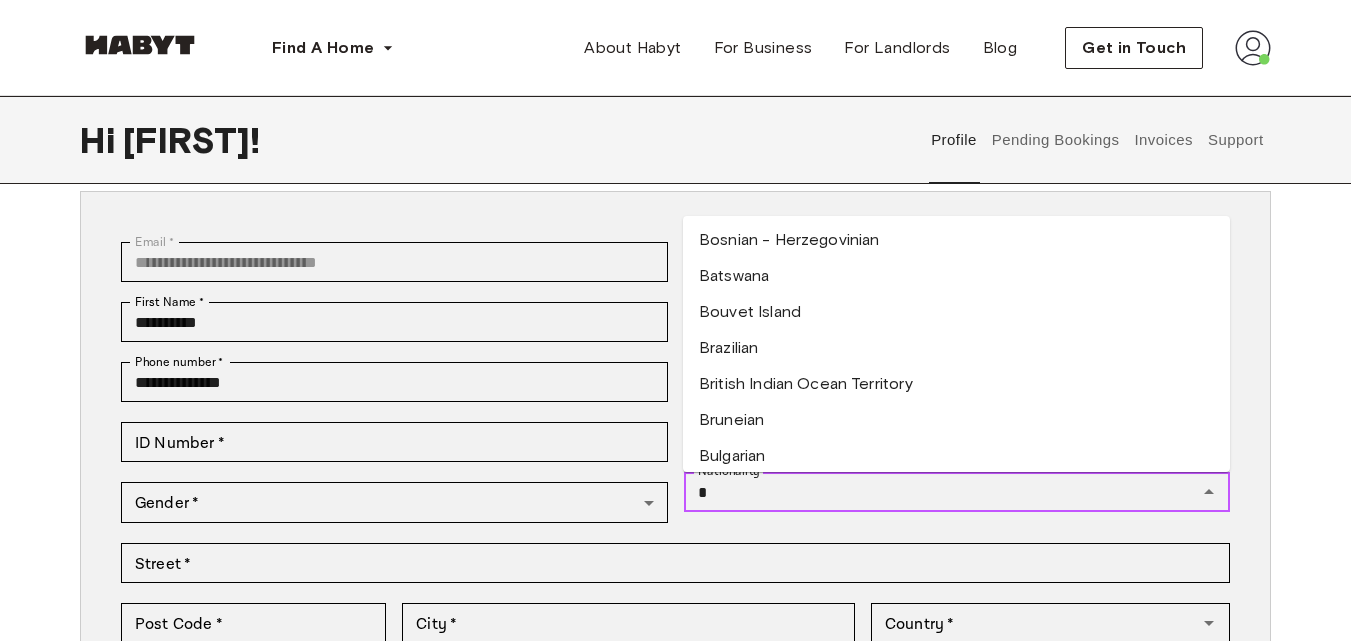 scroll, scrollTop: 496, scrollLeft: 0, axis: vertical 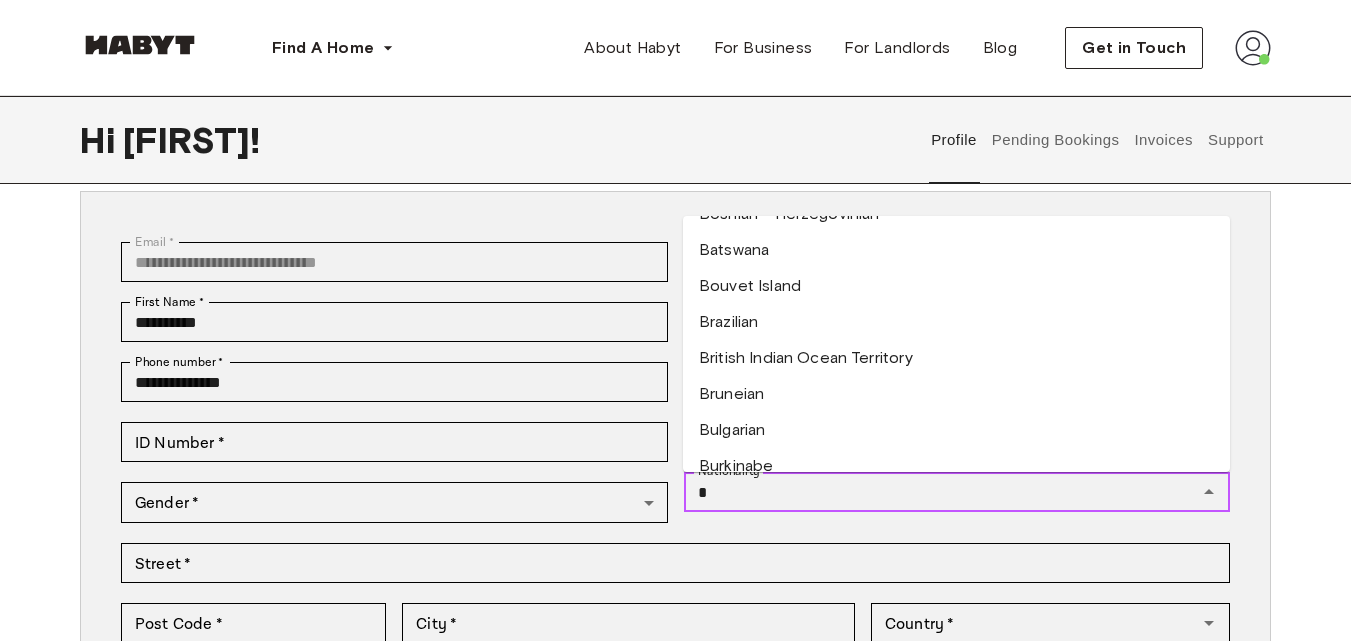 click on "Brazilian" at bounding box center [956, 322] 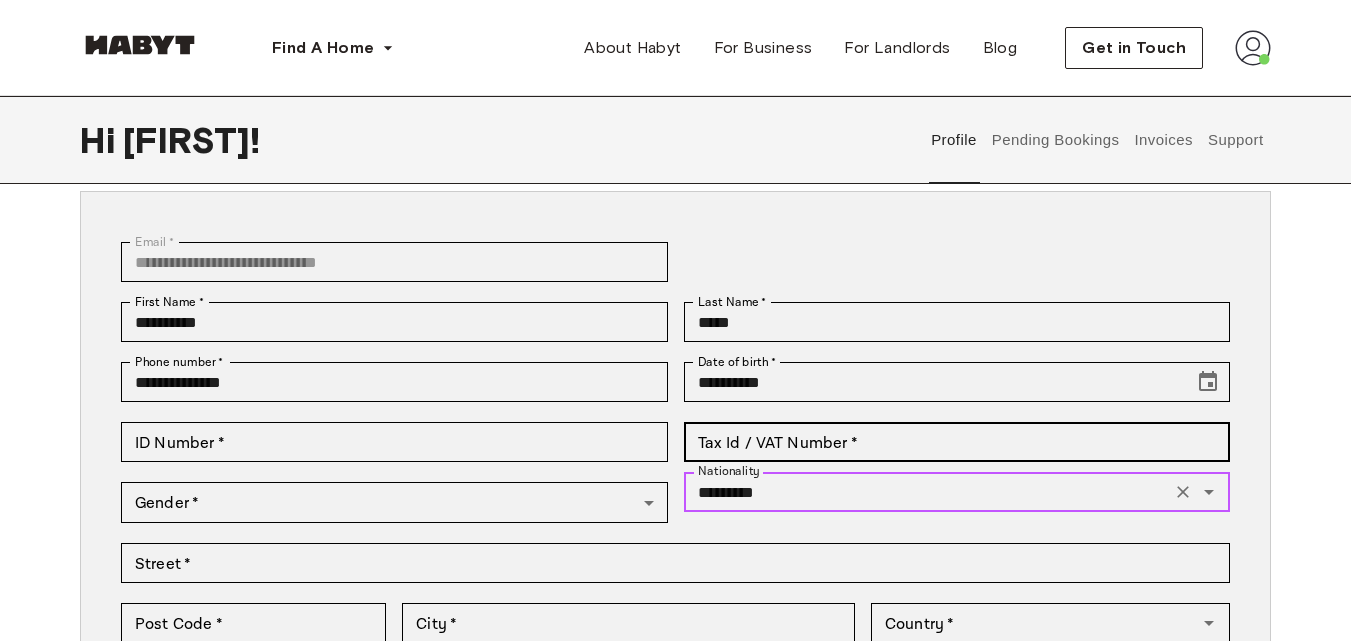 type on "*********" 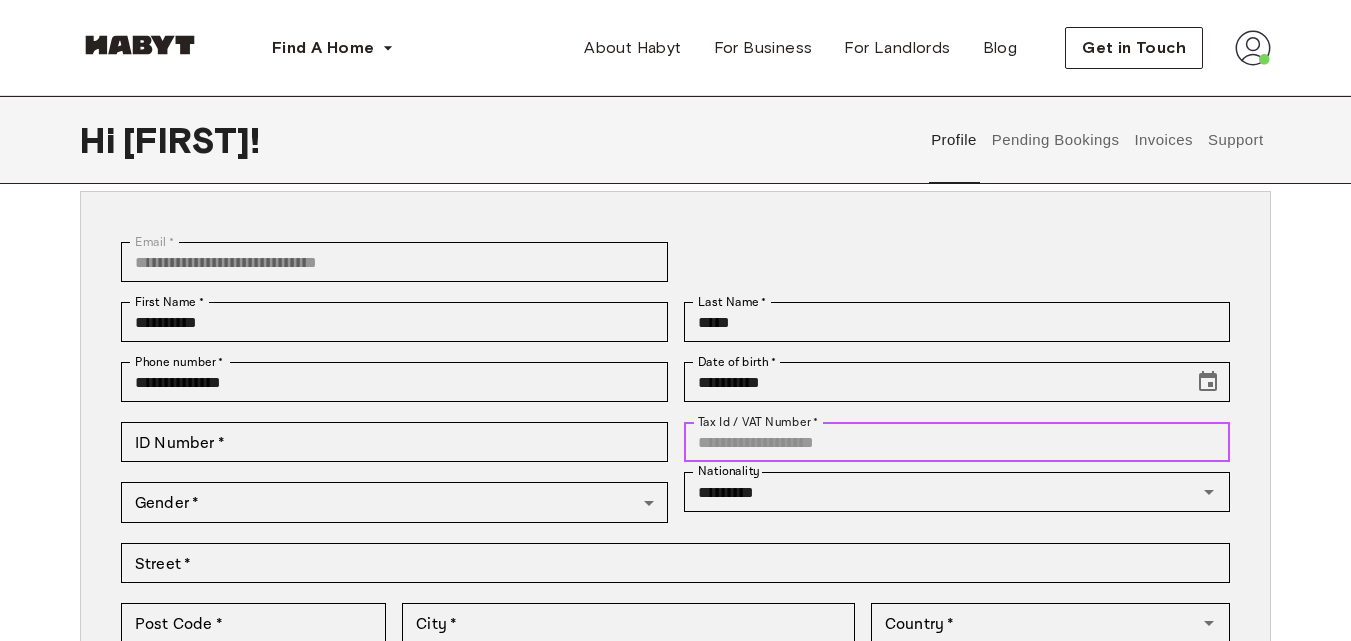 click on "Tax Id / VAT Number   *" at bounding box center [957, 442] 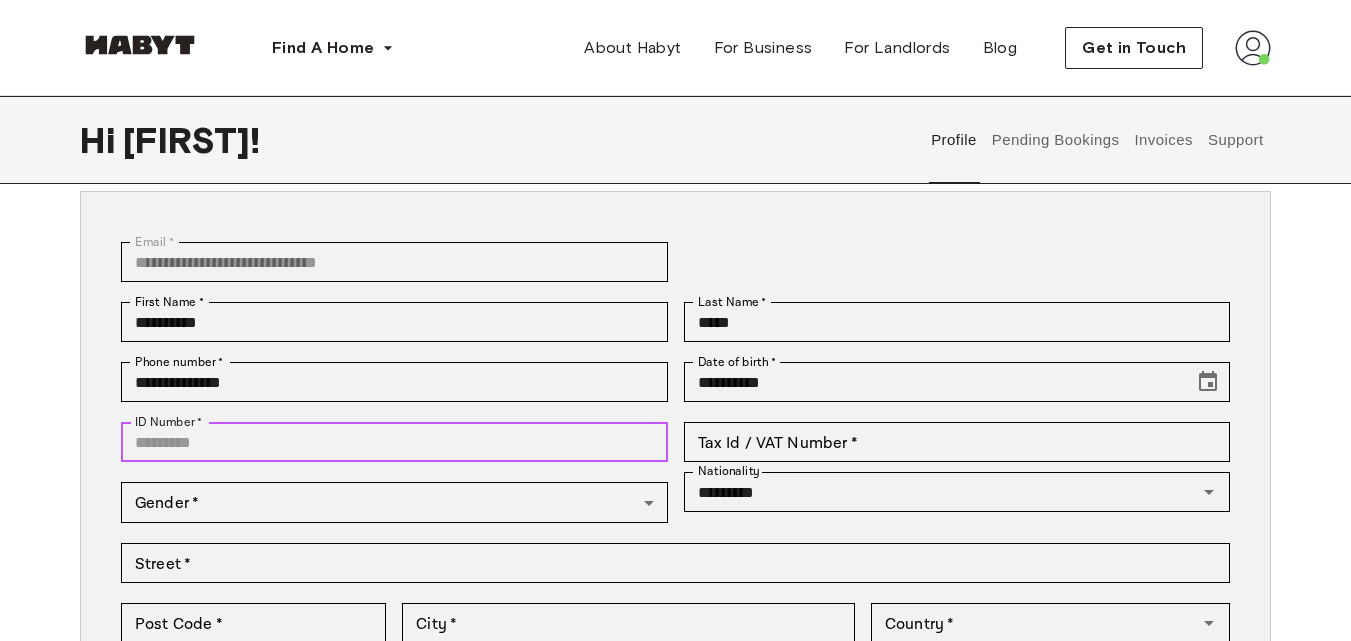 click on "ID Number   *" at bounding box center (394, 442) 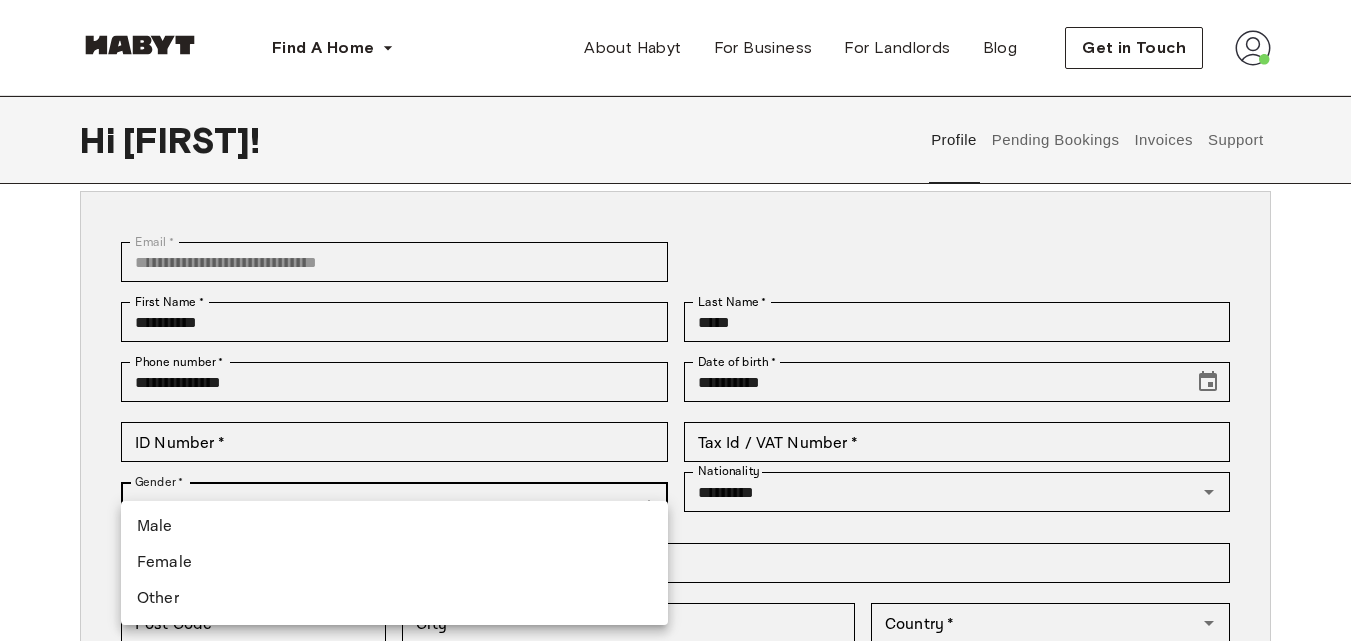 click on "**********" at bounding box center (683, 847) 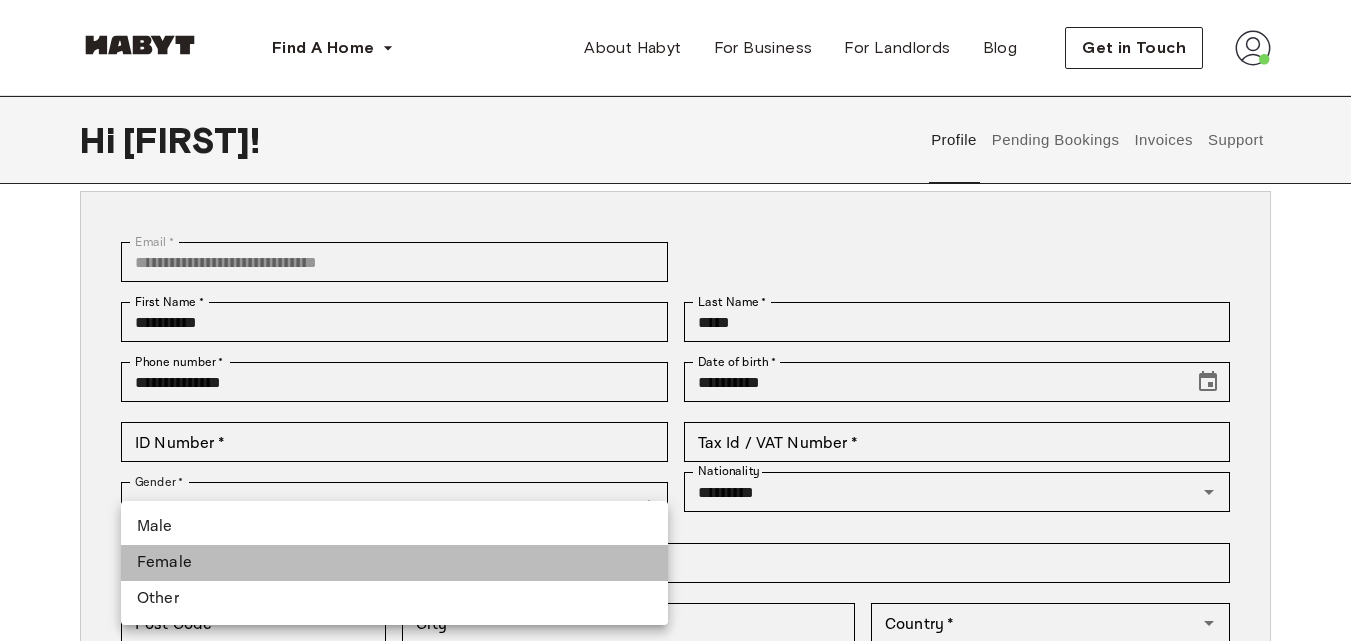 click on "Female" at bounding box center [394, 563] 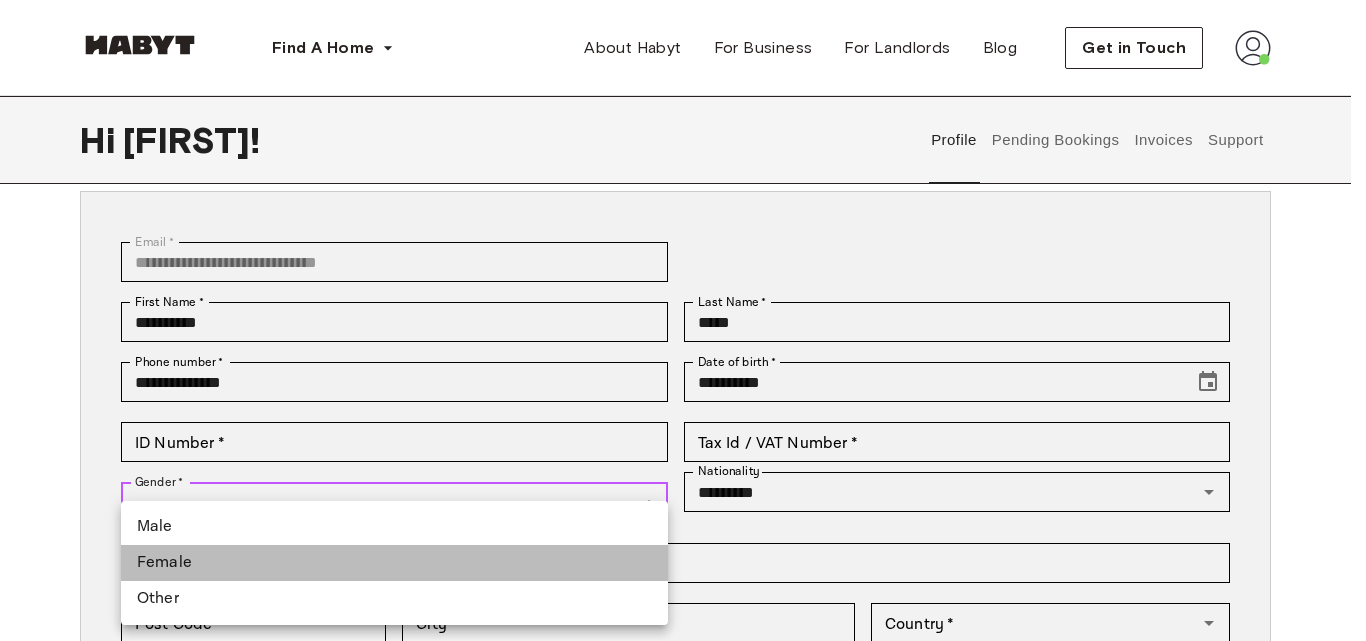 type on "******" 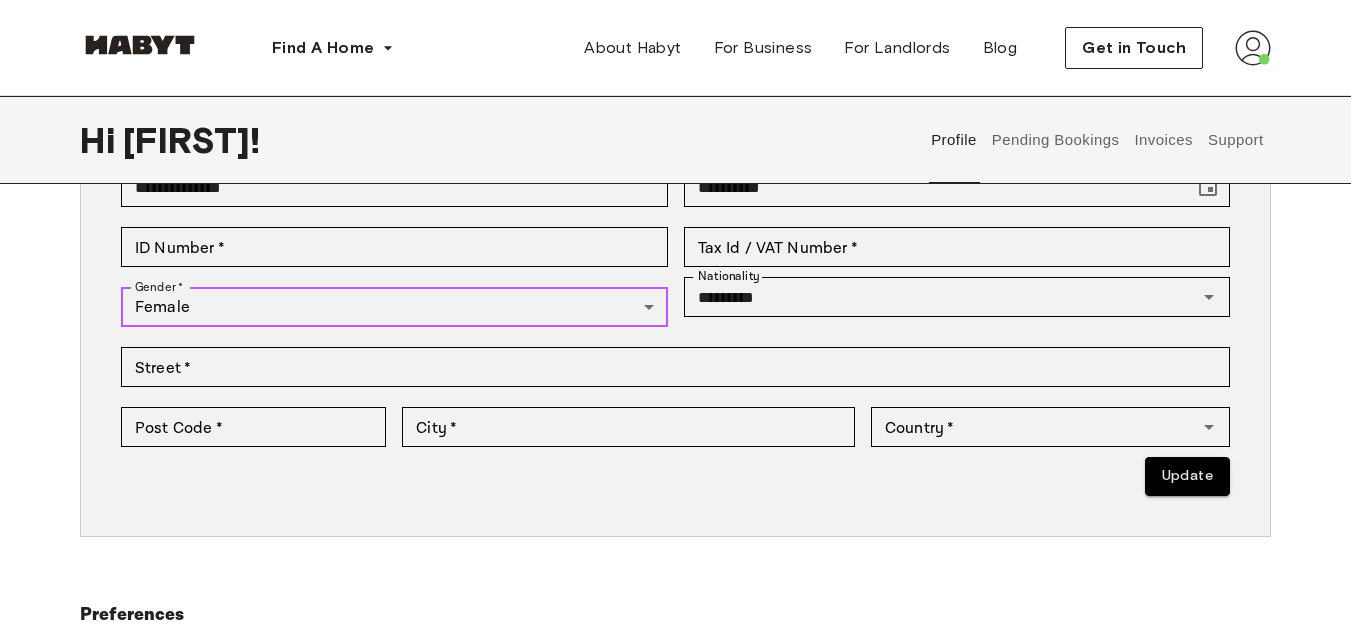 scroll, scrollTop: 306, scrollLeft: 0, axis: vertical 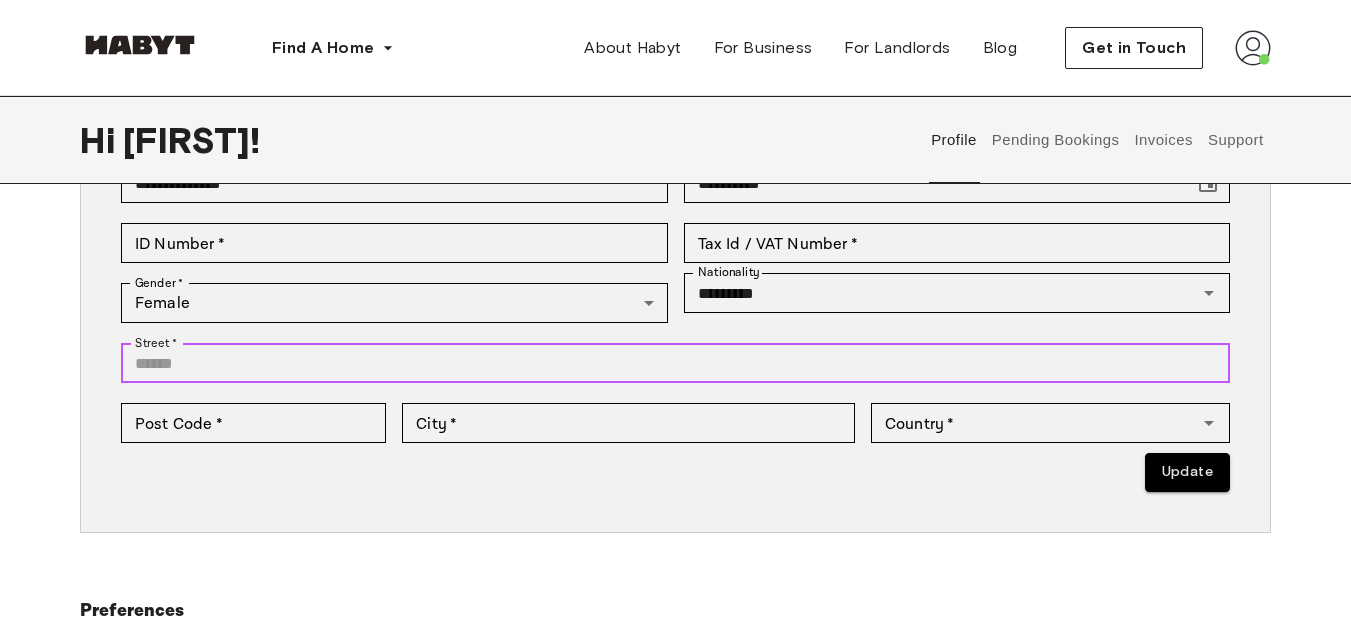 click on "Street   *" at bounding box center [675, 363] 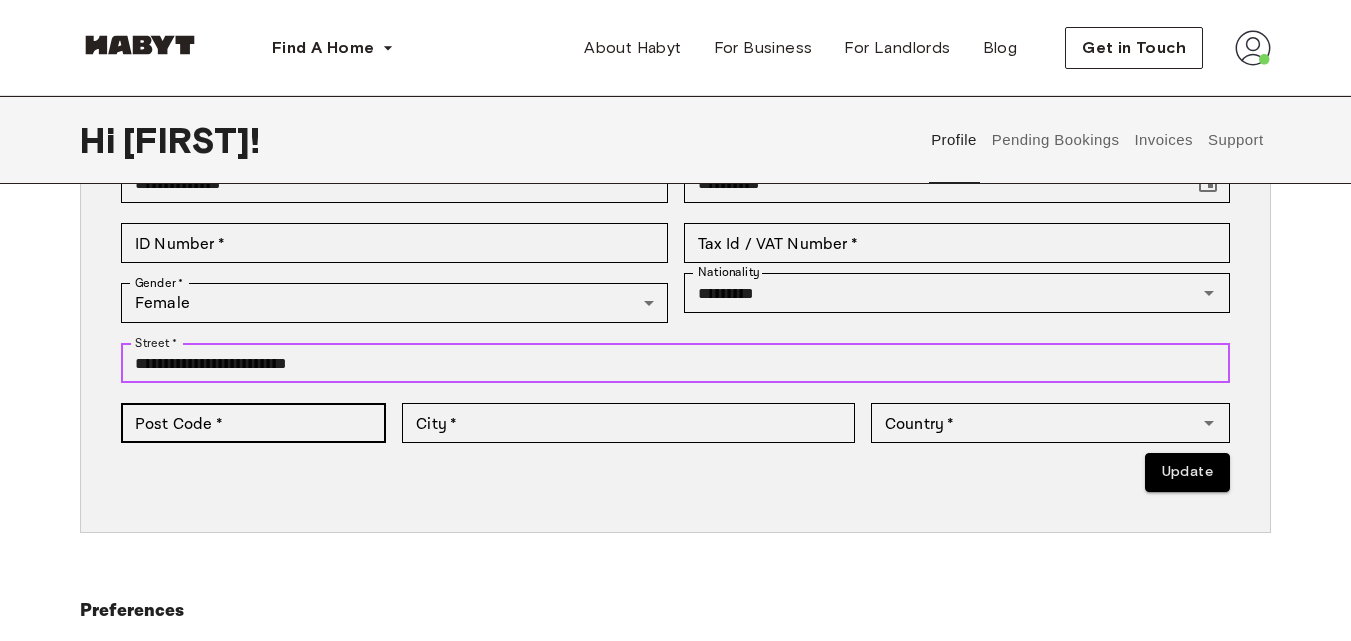 type on "**********" 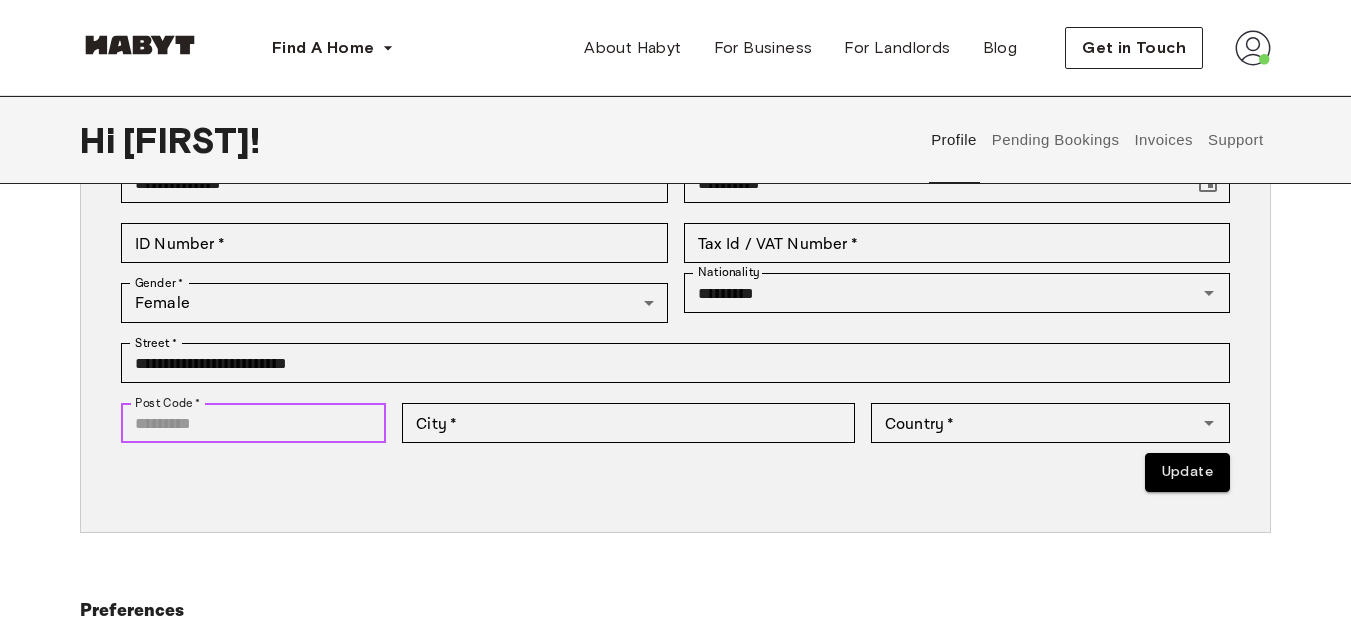 click on "Post Code   *" at bounding box center (253, 423) 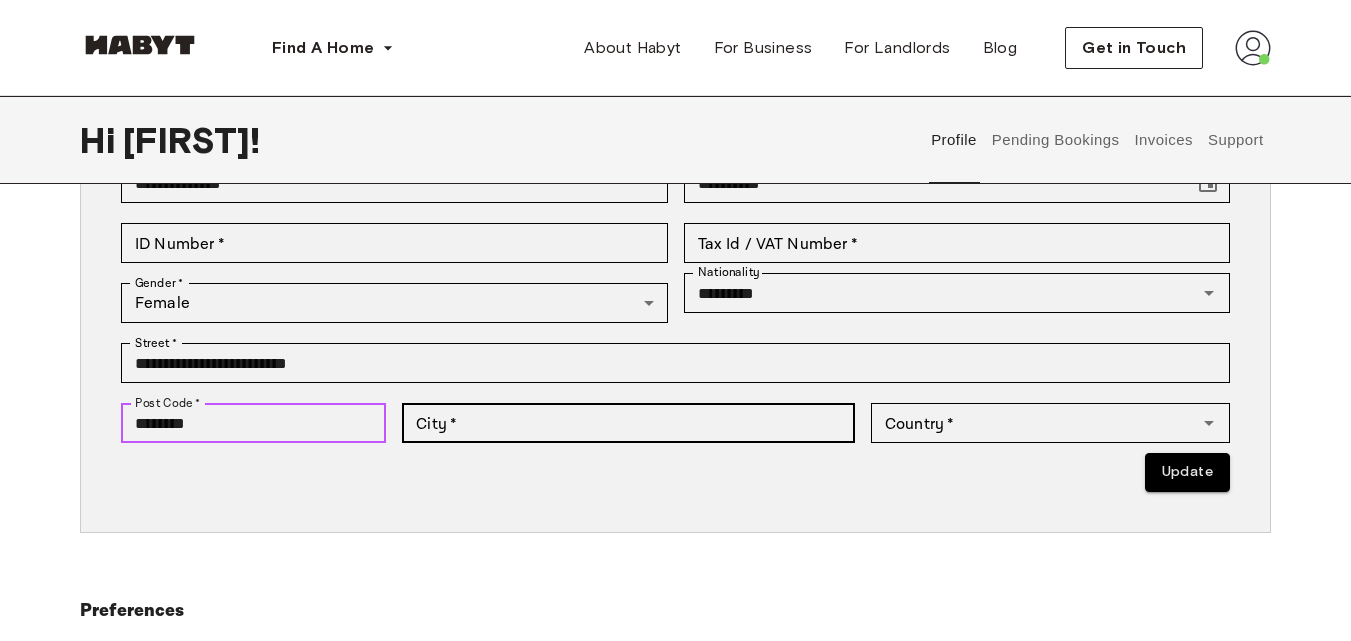 type on "********" 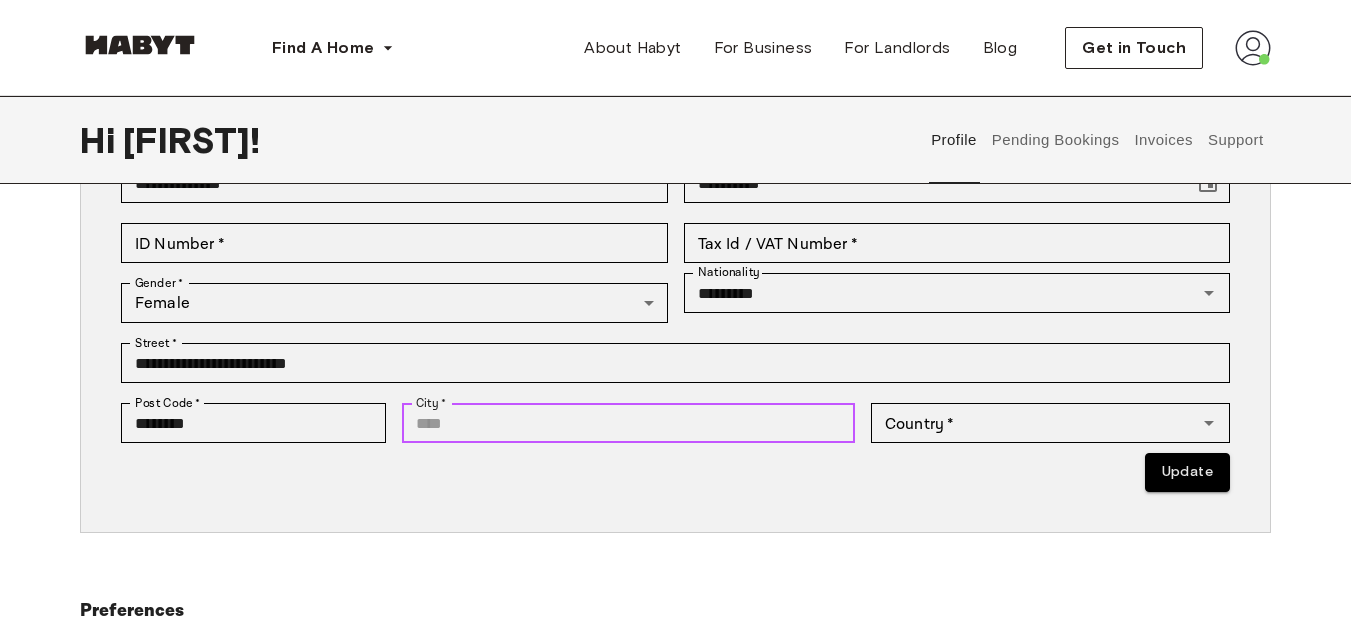 click on "City   *" at bounding box center (628, 423) 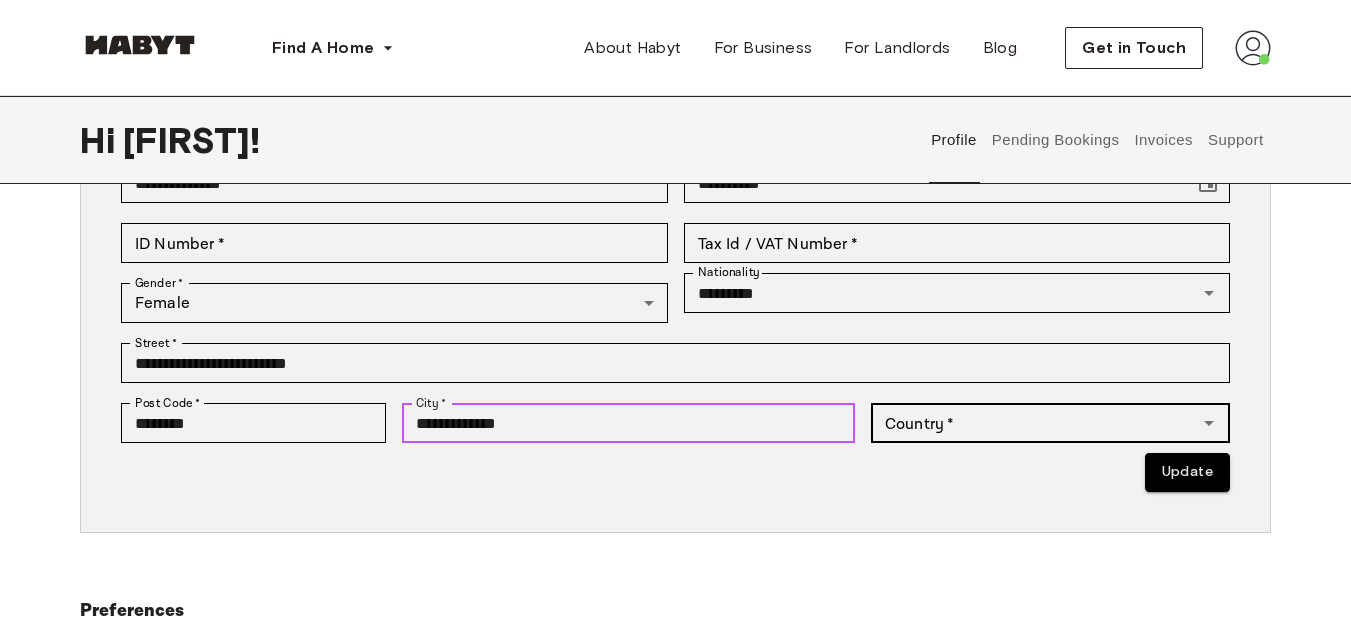 type on "**********" 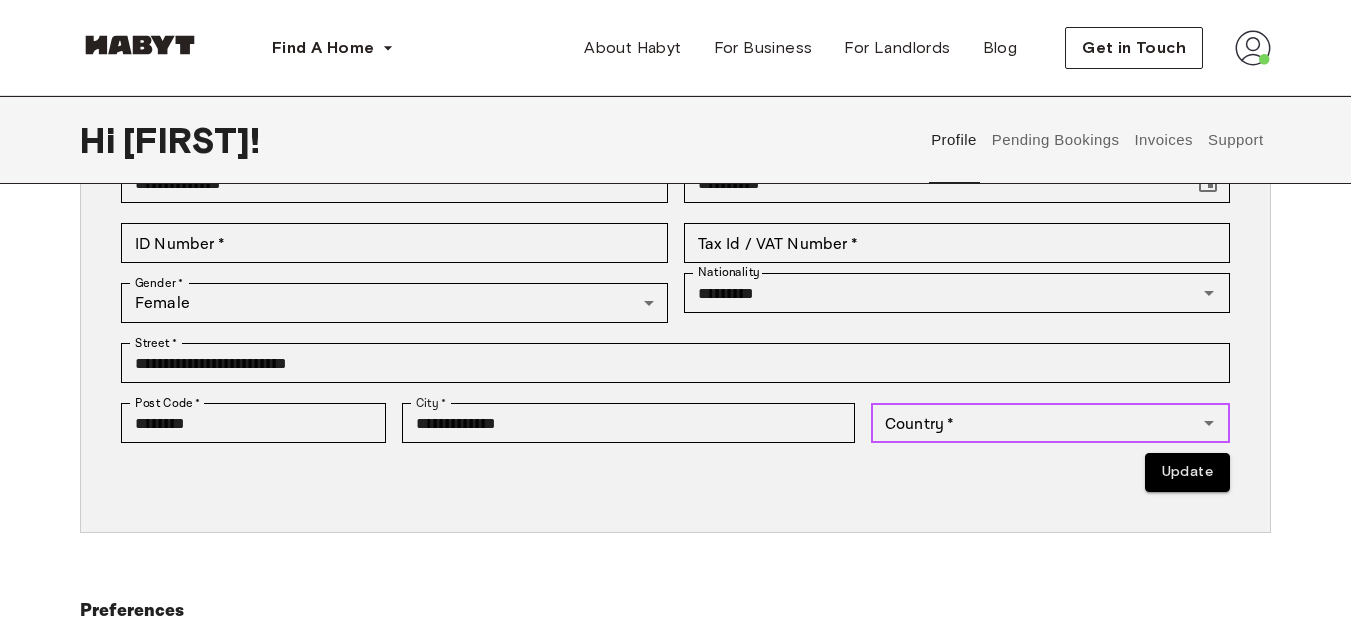click on "Country   * Country   *" at bounding box center (1050, 423) 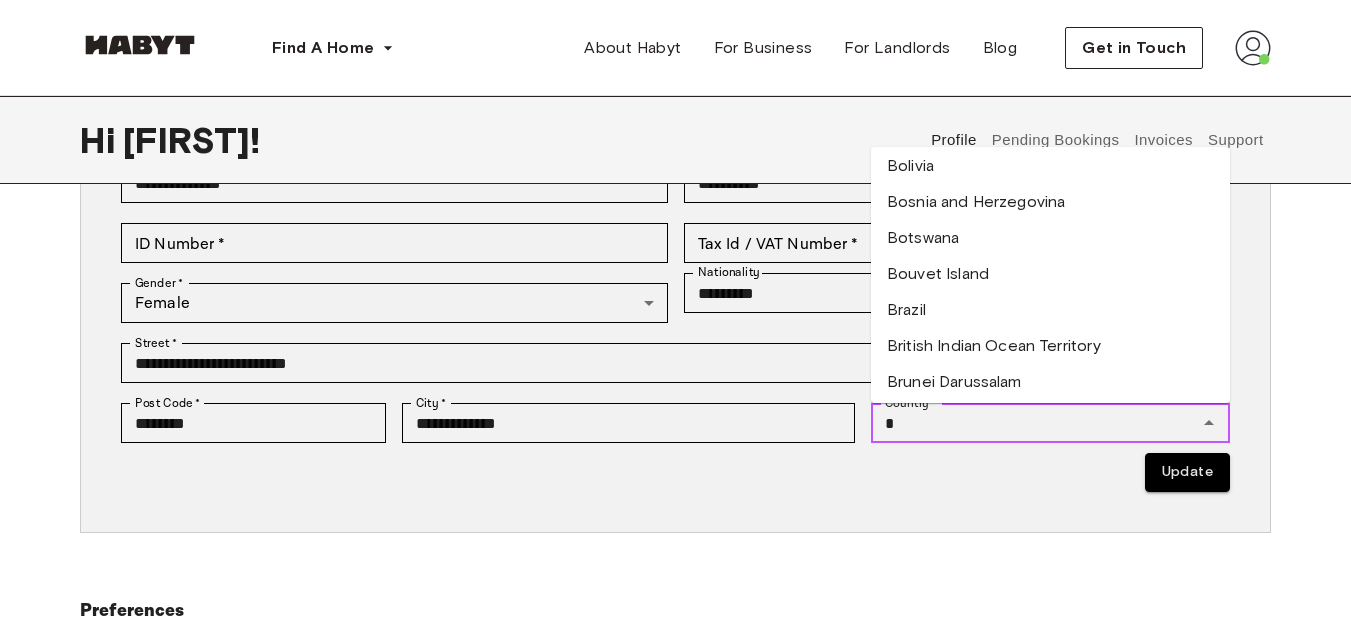 scroll, scrollTop: 501, scrollLeft: 0, axis: vertical 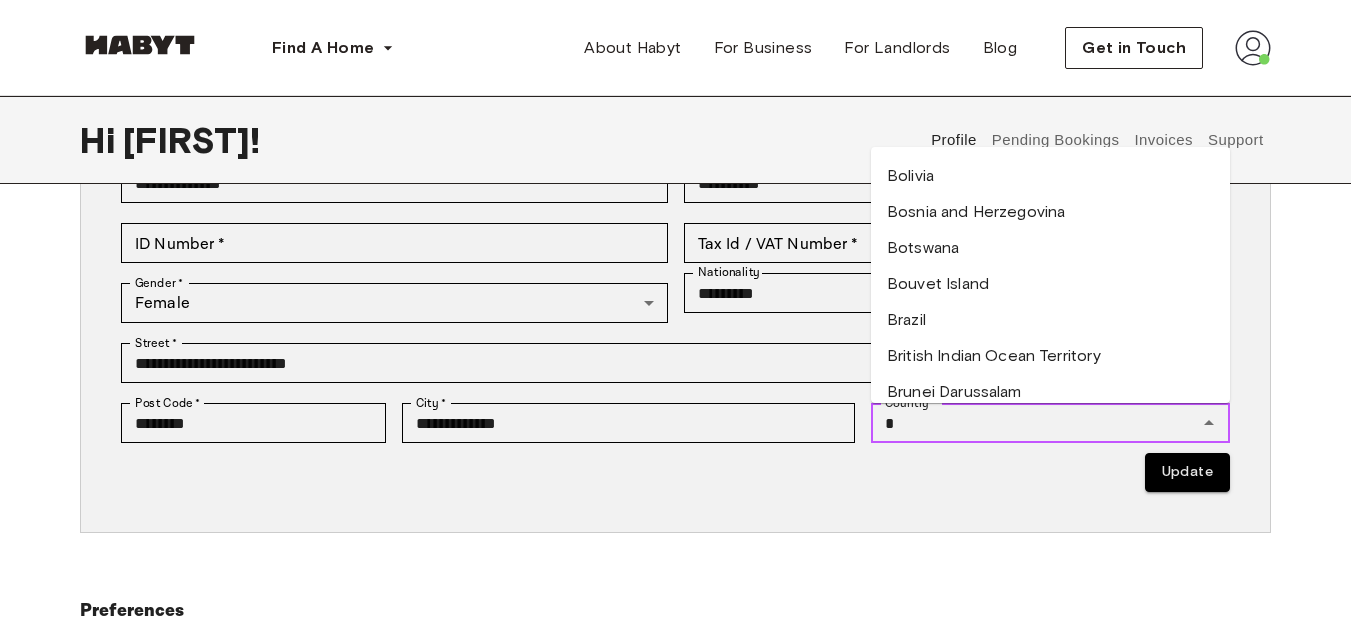 click on "Brazil" at bounding box center [1050, 320] 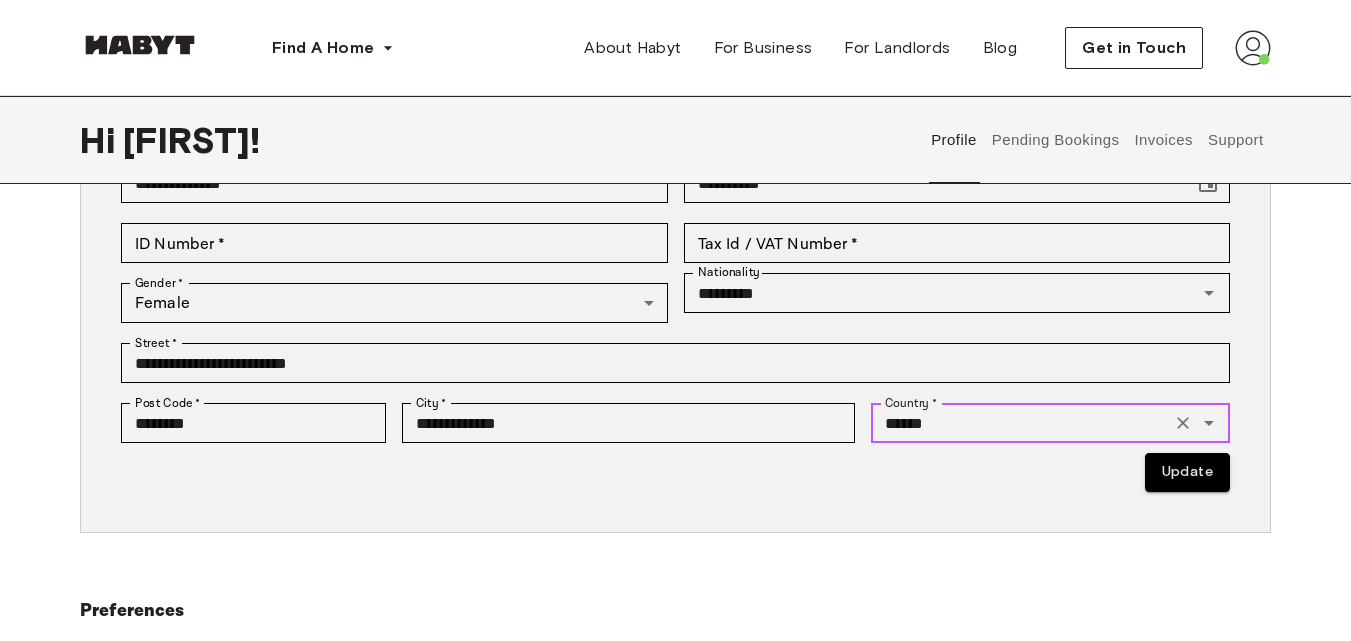 type on "******" 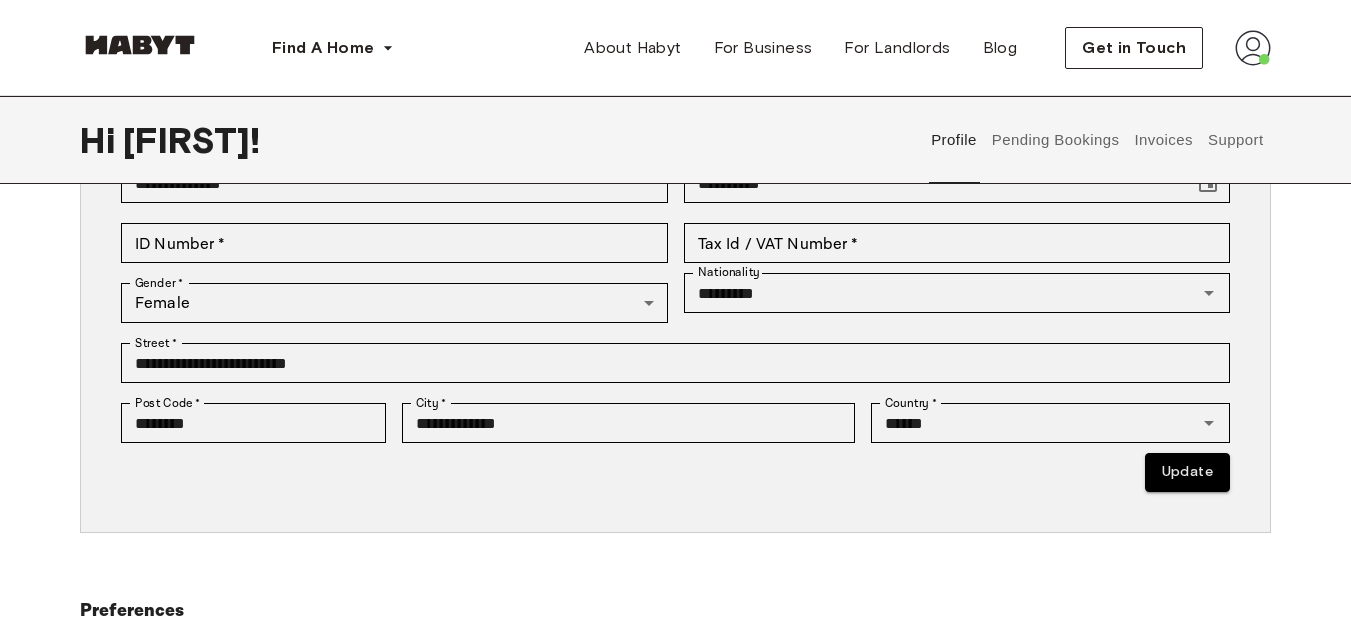 click on "Nationality ********* Nationality" at bounding box center (949, 303) 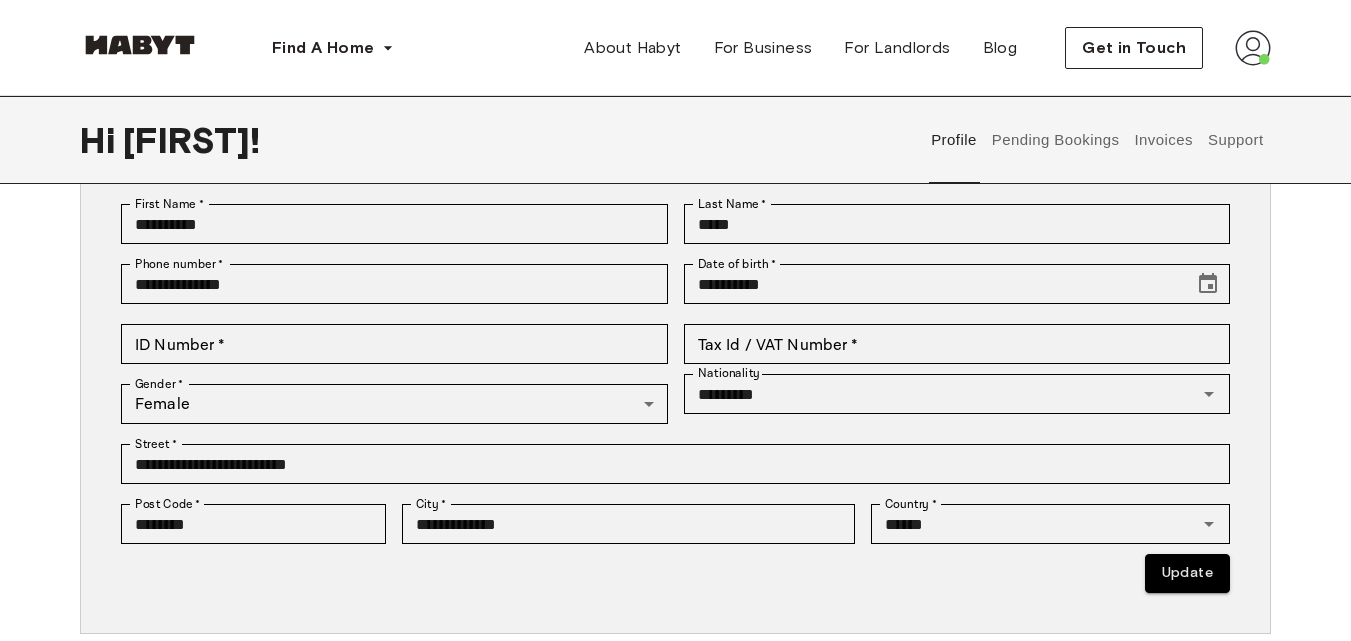 scroll, scrollTop: 202, scrollLeft: 0, axis: vertical 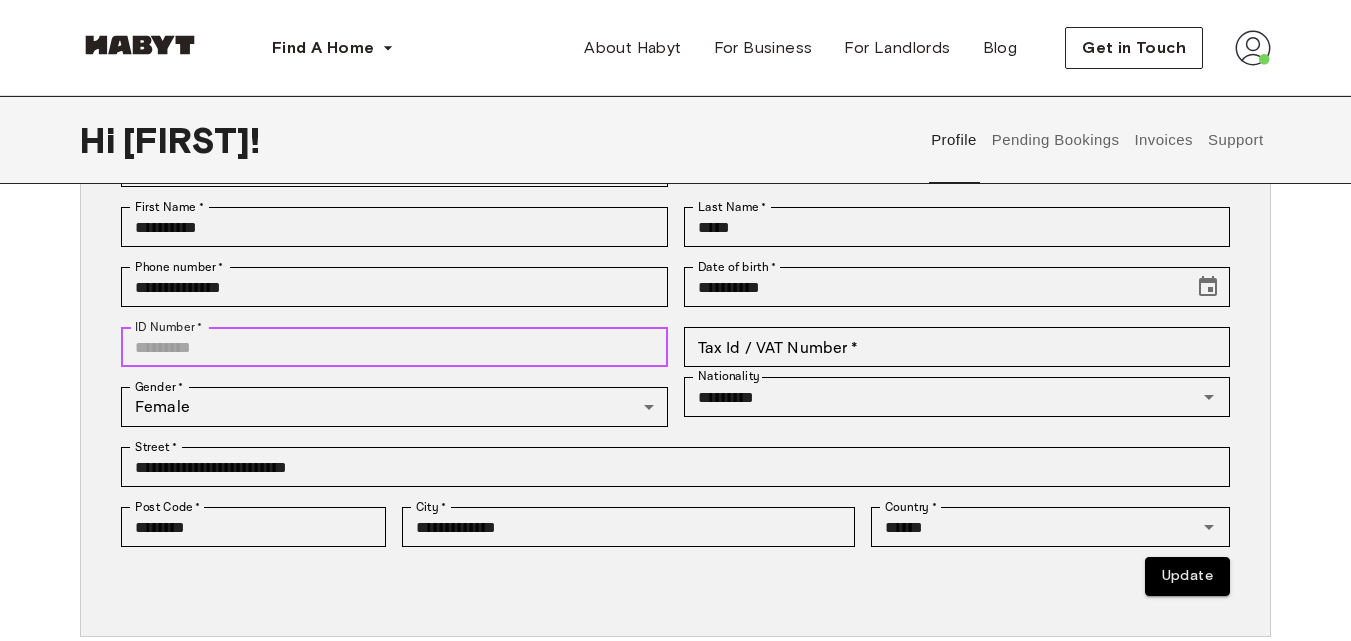 click on "ID Number   *" at bounding box center (394, 347) 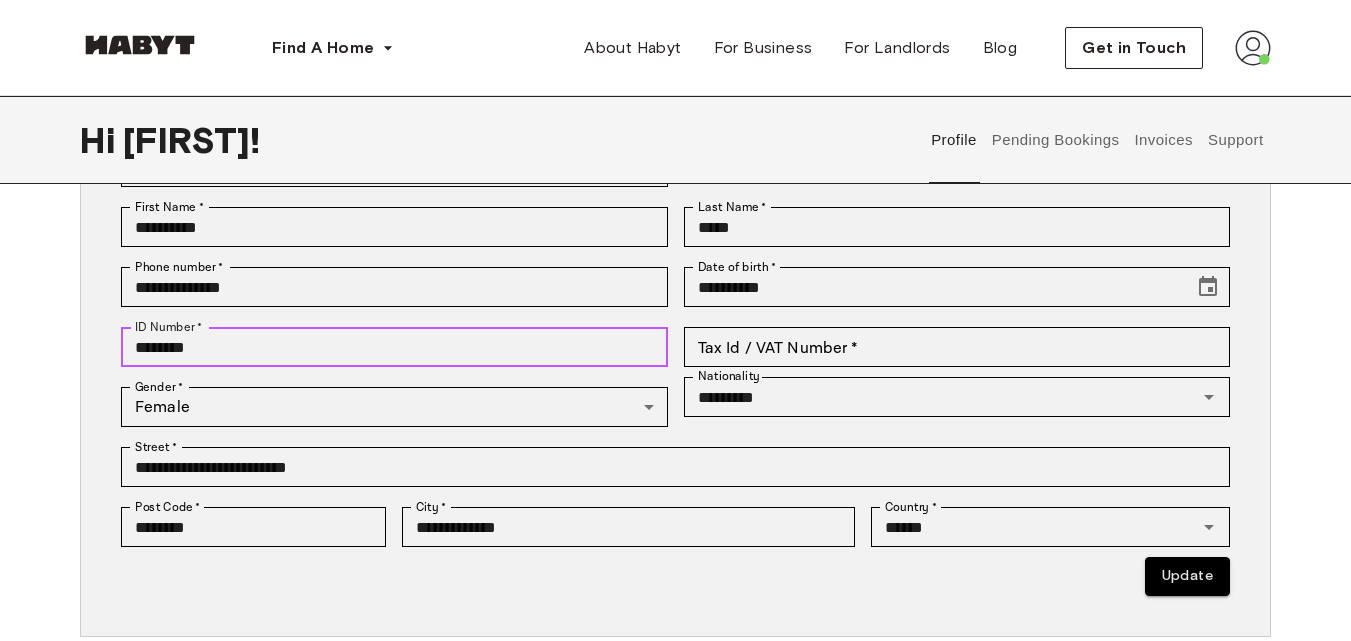 type on "********" 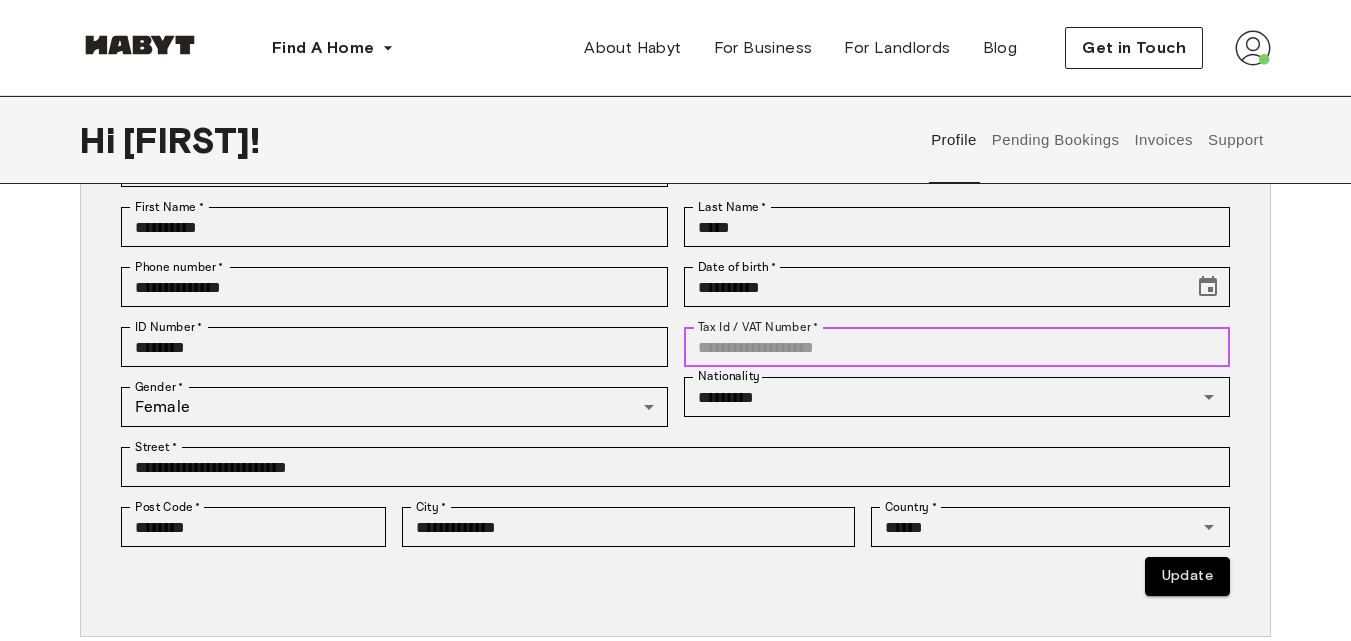 click on "Tax Id / VAT Number   *" at bounding box center (957, 347) 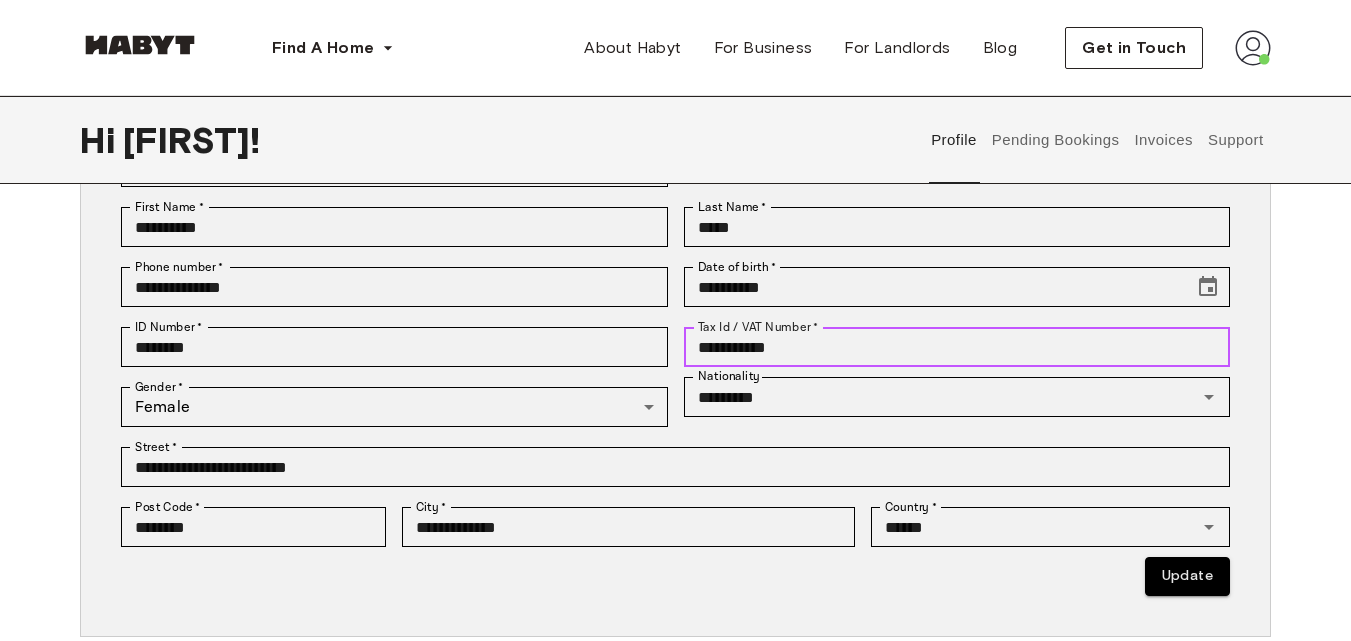 click on "**********" at bounding box center [957, 347] 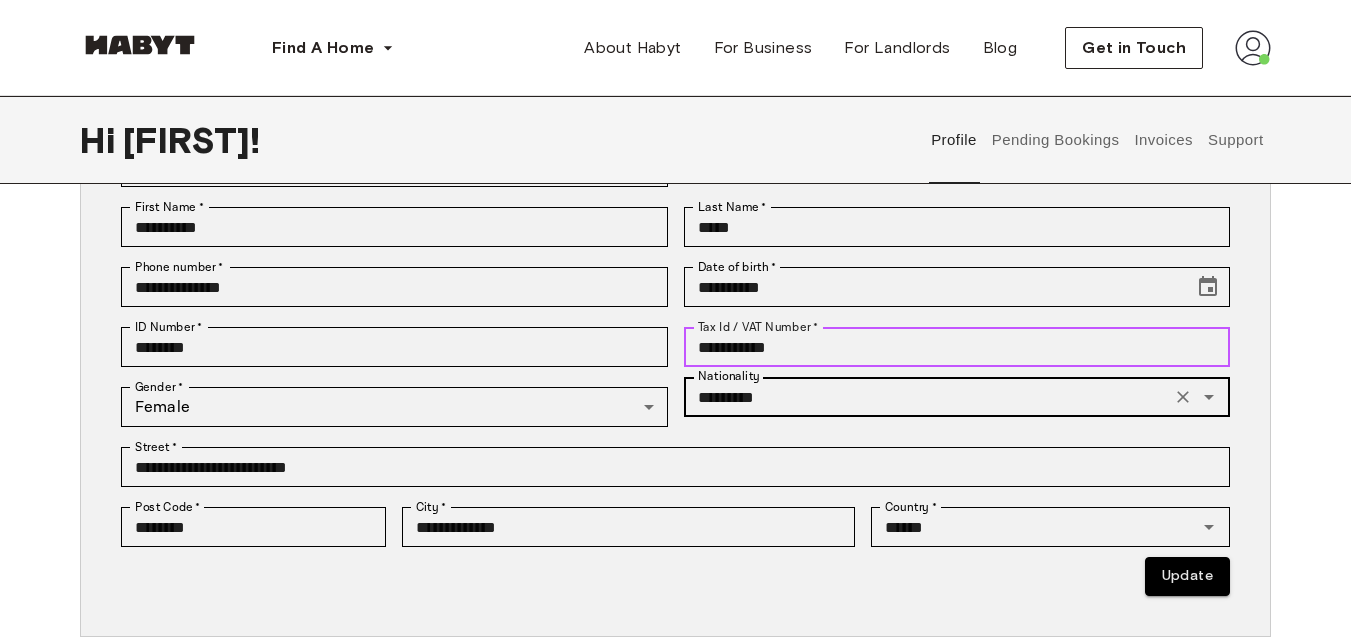 type on "**********" 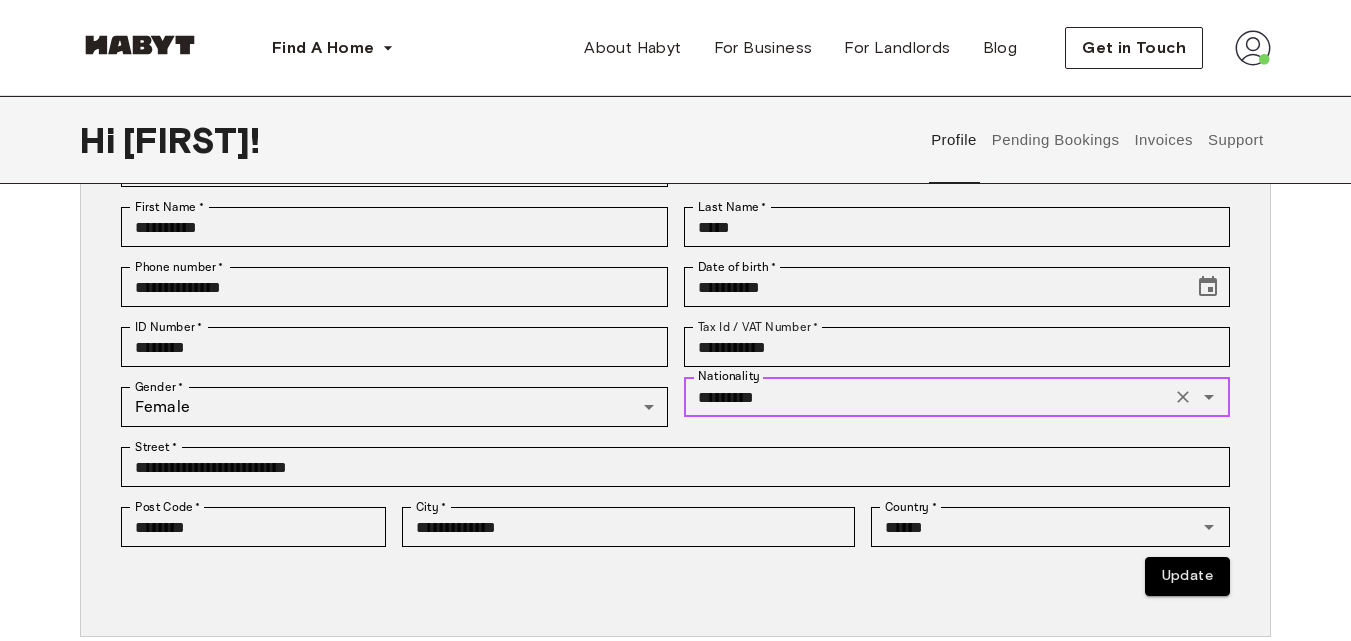 click on "*********" at bounding box center [928, 397] 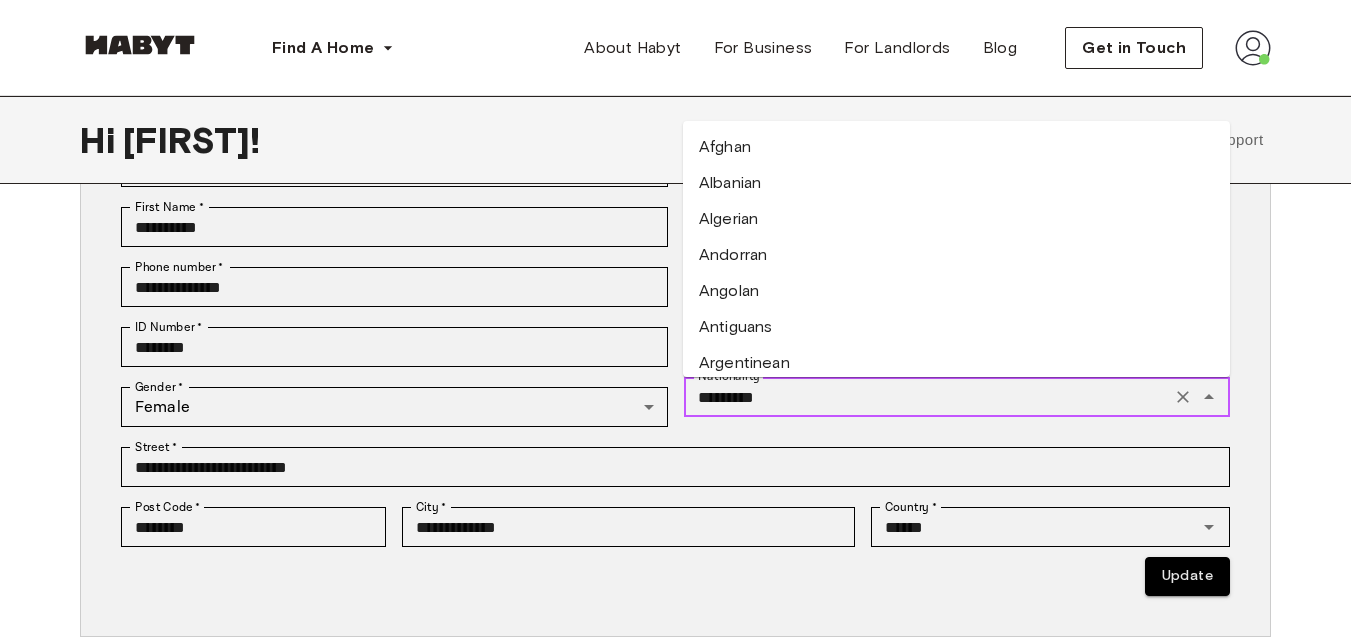 scroll, scrollTop: 688, scrollLeft: 0, axis: vertical 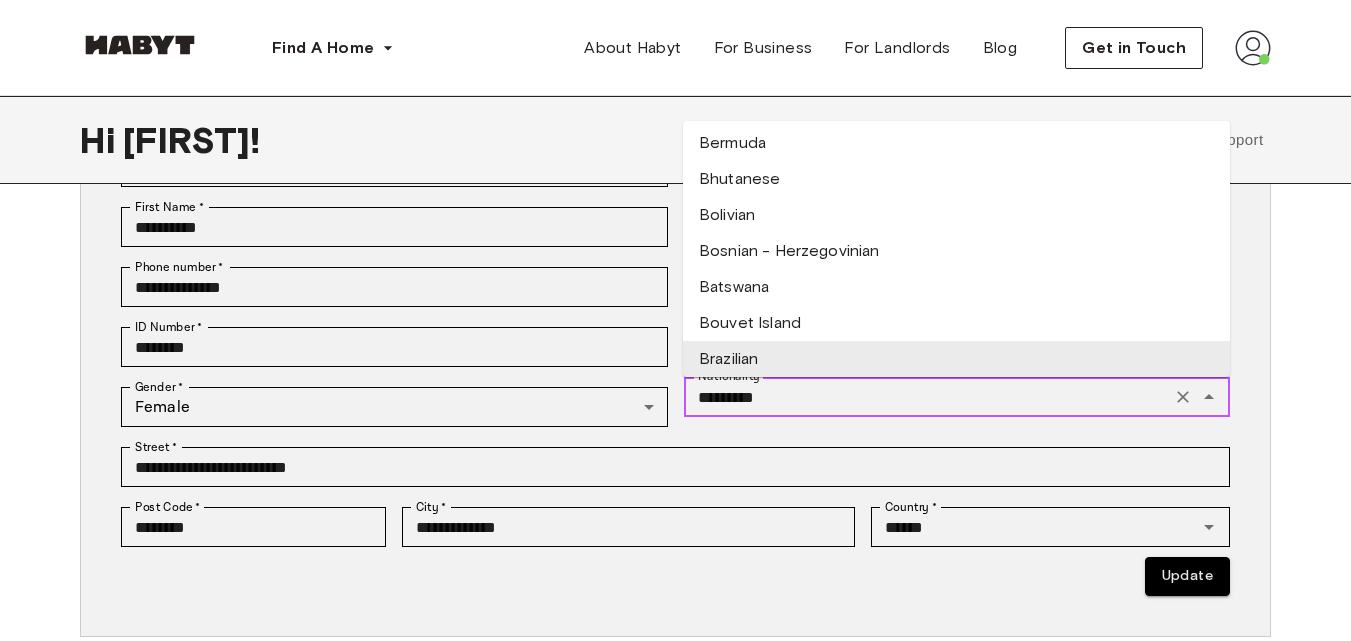 click on "*********" at bounding box center [928, 397] 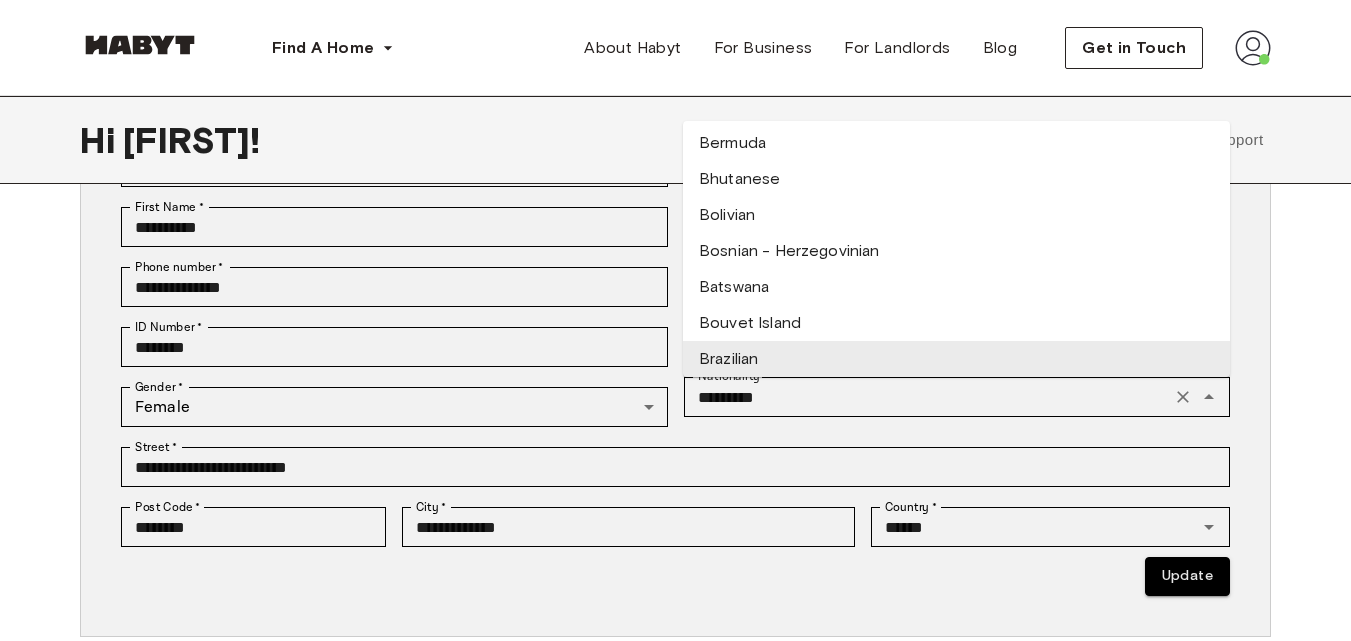 click on "**********" at bounding box center (675, 396) 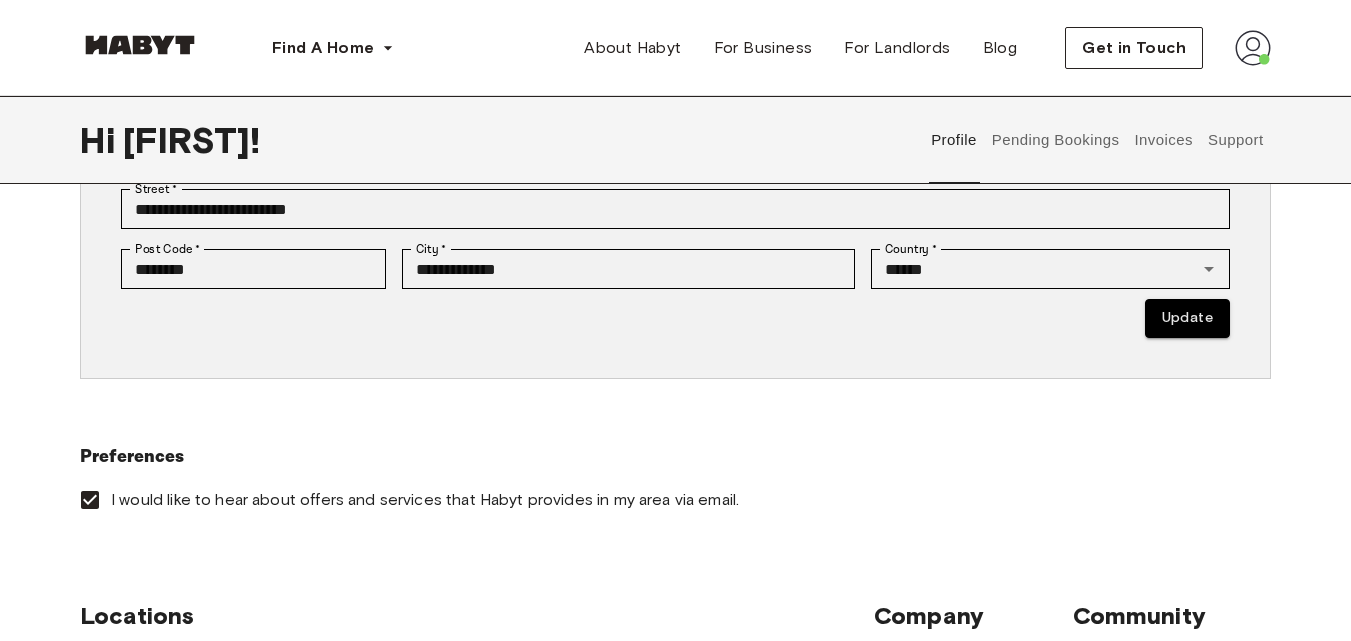 scroll, scrollTop: 466, scrollLeft: 0, axis: vertical 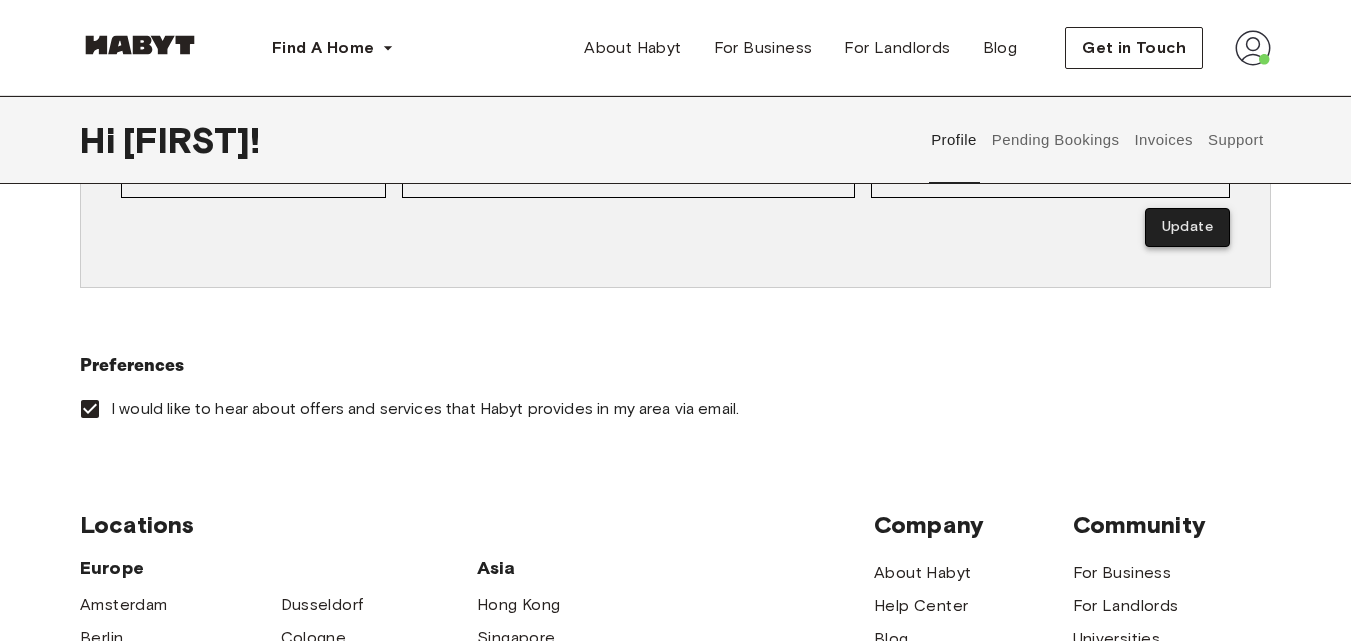 click on "Update" at bounding box center (1187, 227) 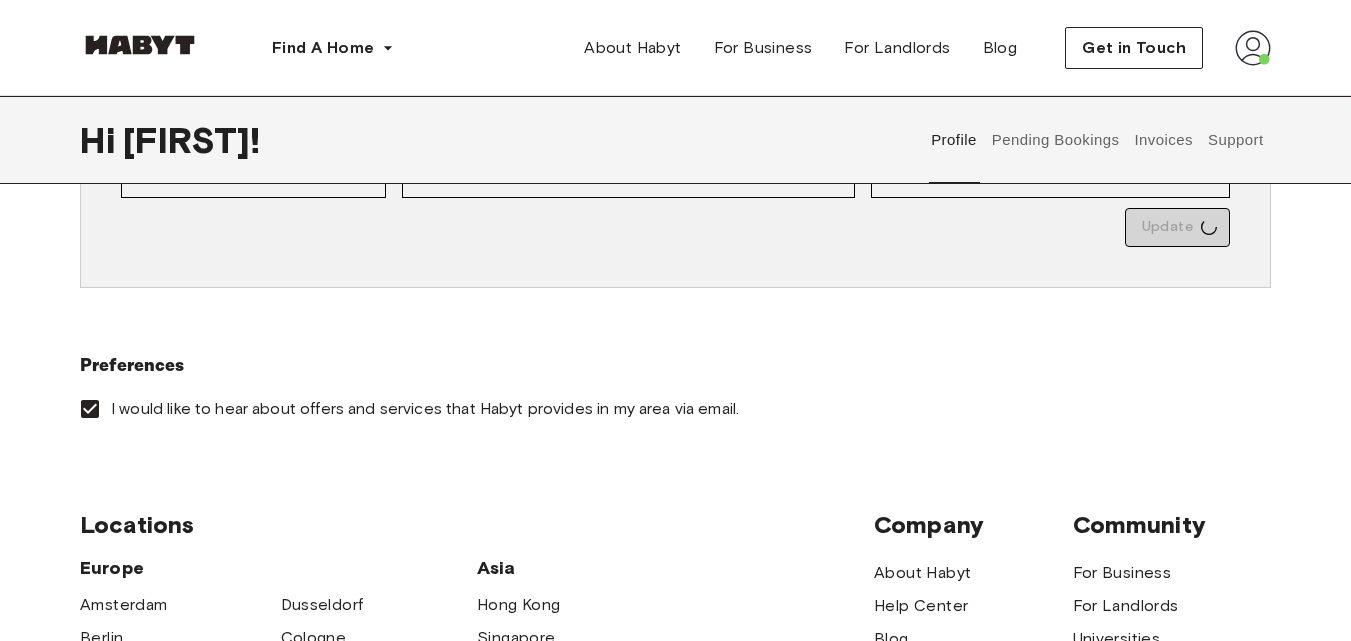 type on "*********" 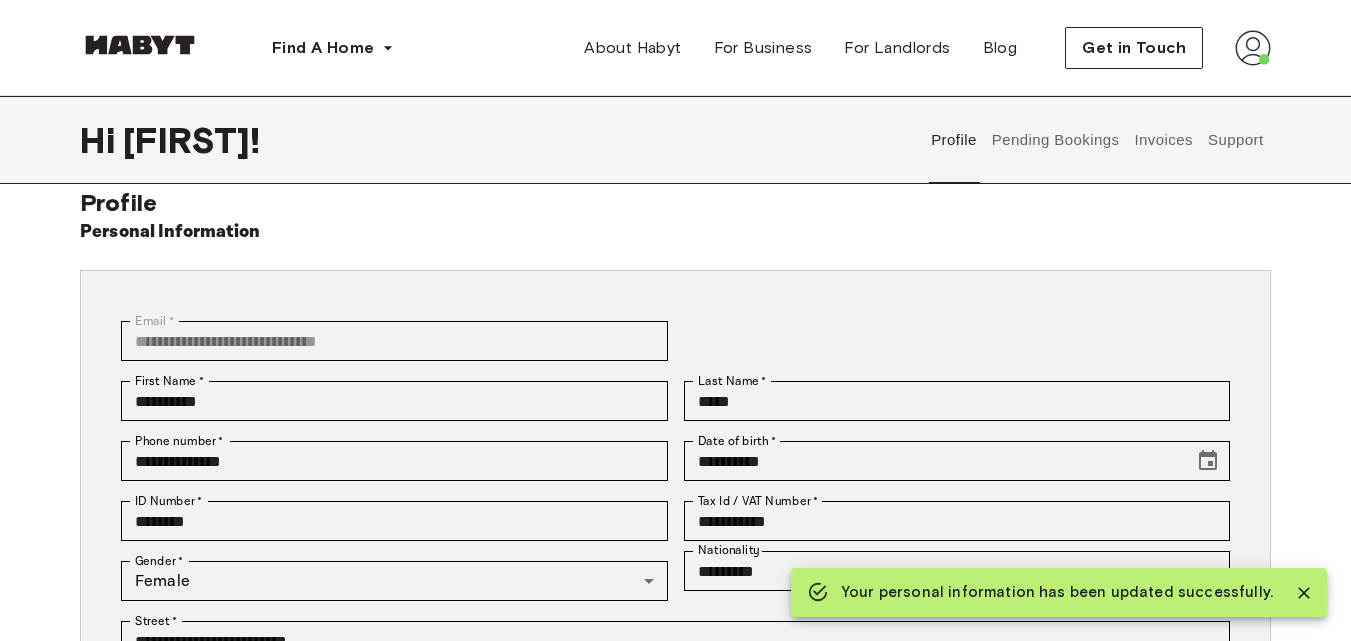 scroll, scrollTop: 0, scrollLeft: 0, axis: both 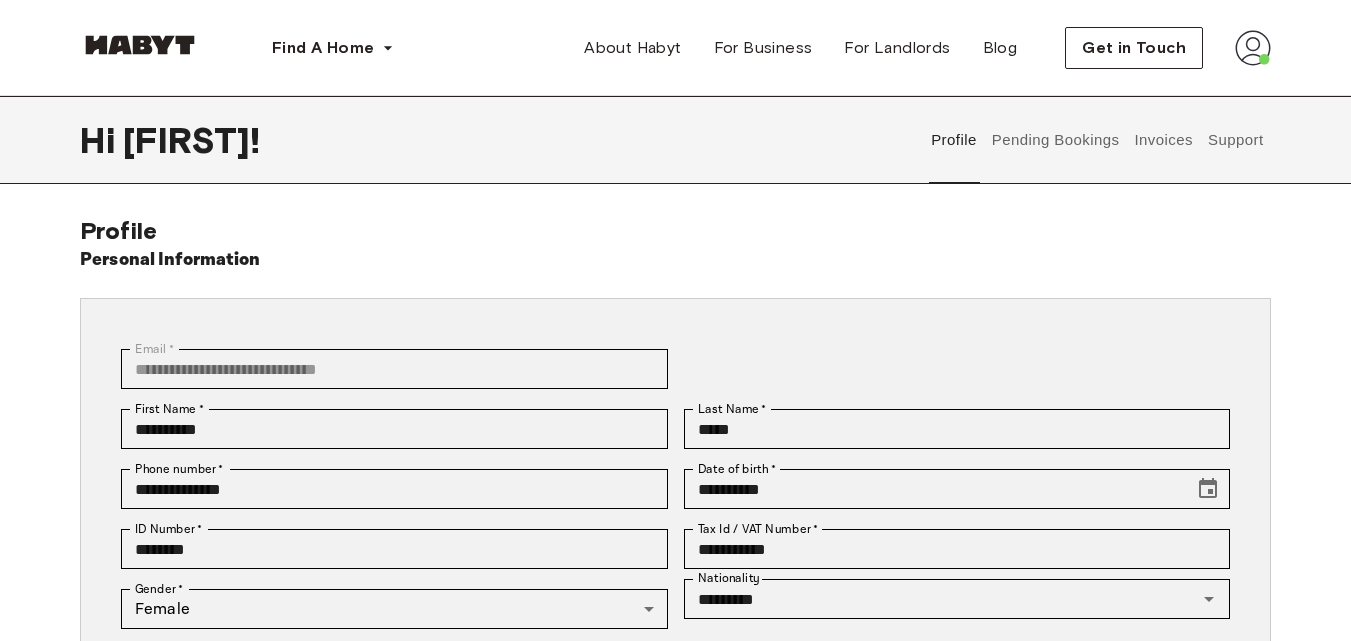 click on "Pending Bookings" at bounding box center [1055, 140] 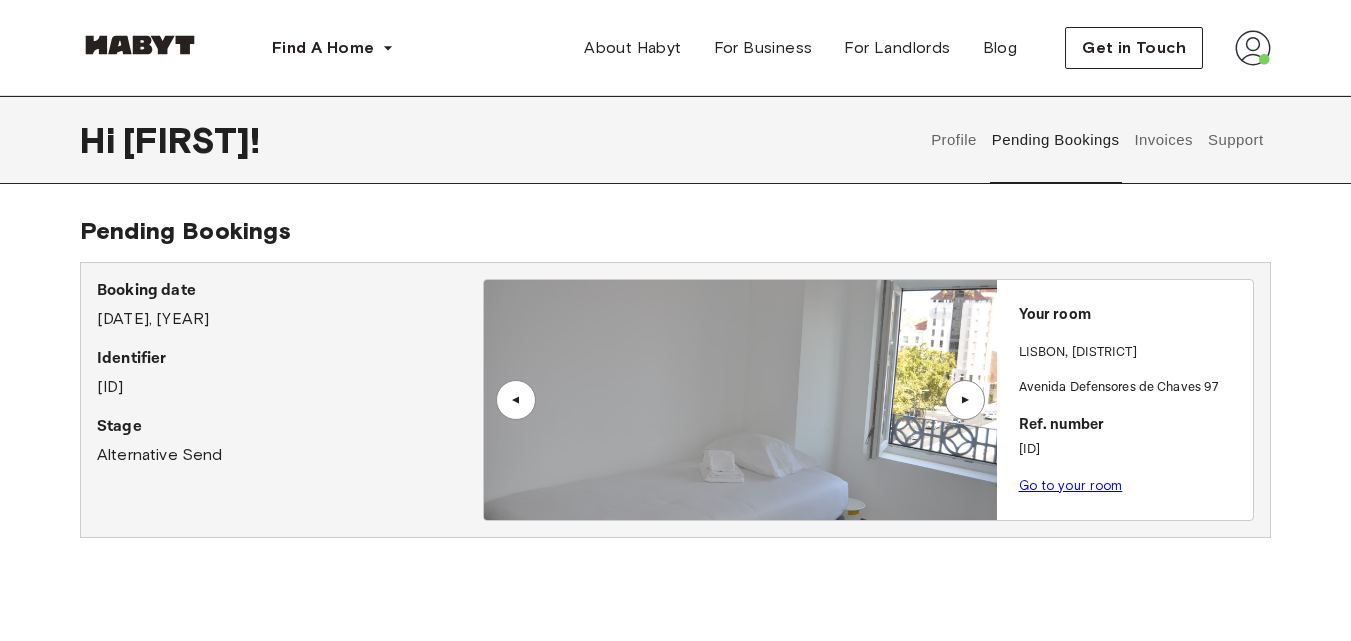 click on "▲" at bounding box center (516, 400) 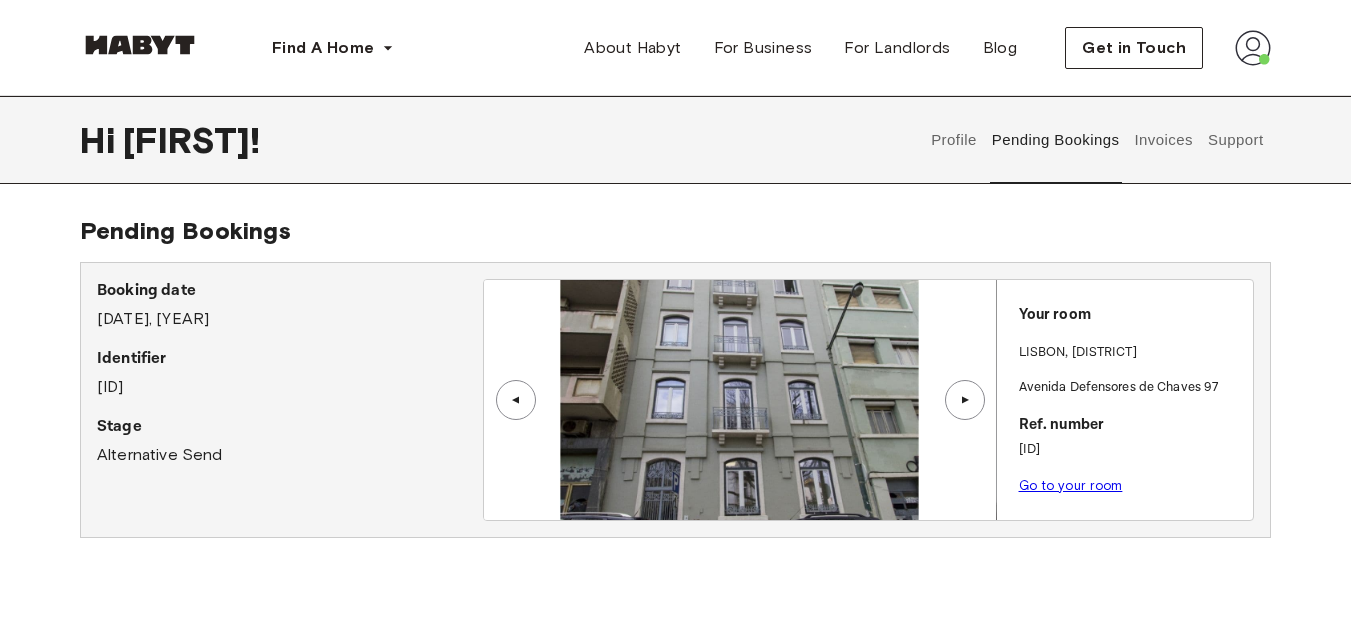 click on "▲" at bounding box center (516, 400) 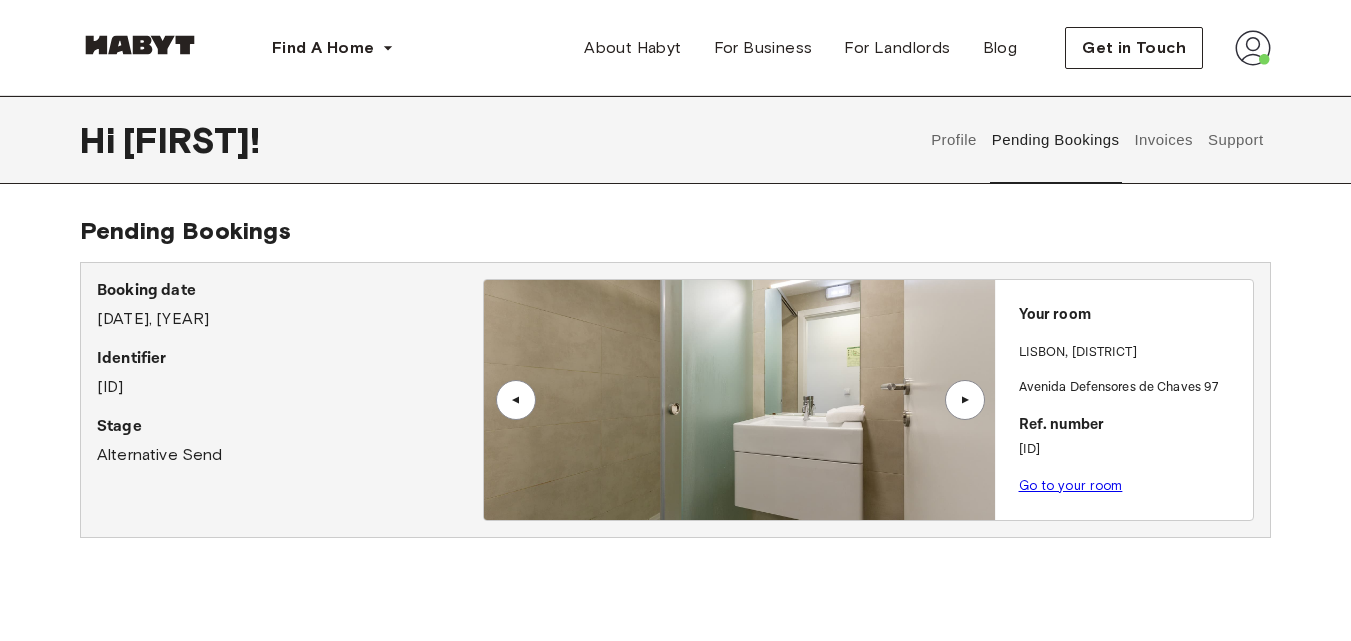 click on "▲" at bounding box center (516, 400) 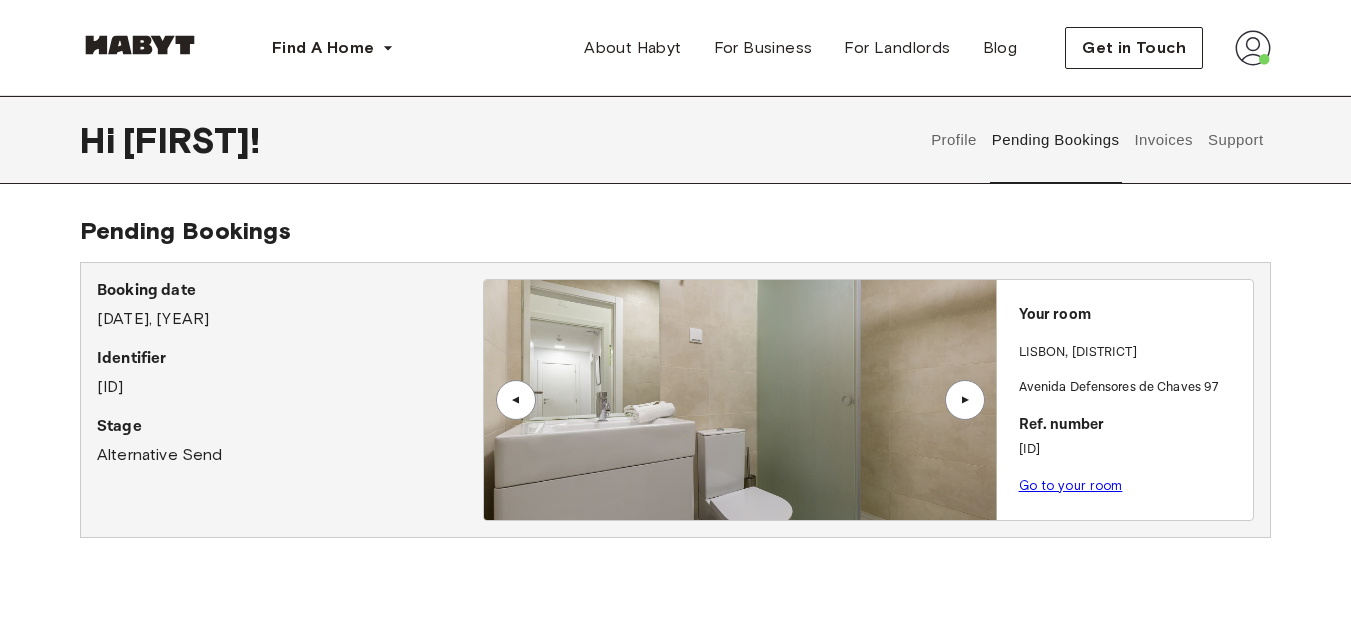 click on "▲" at bounding box center [516, 400] 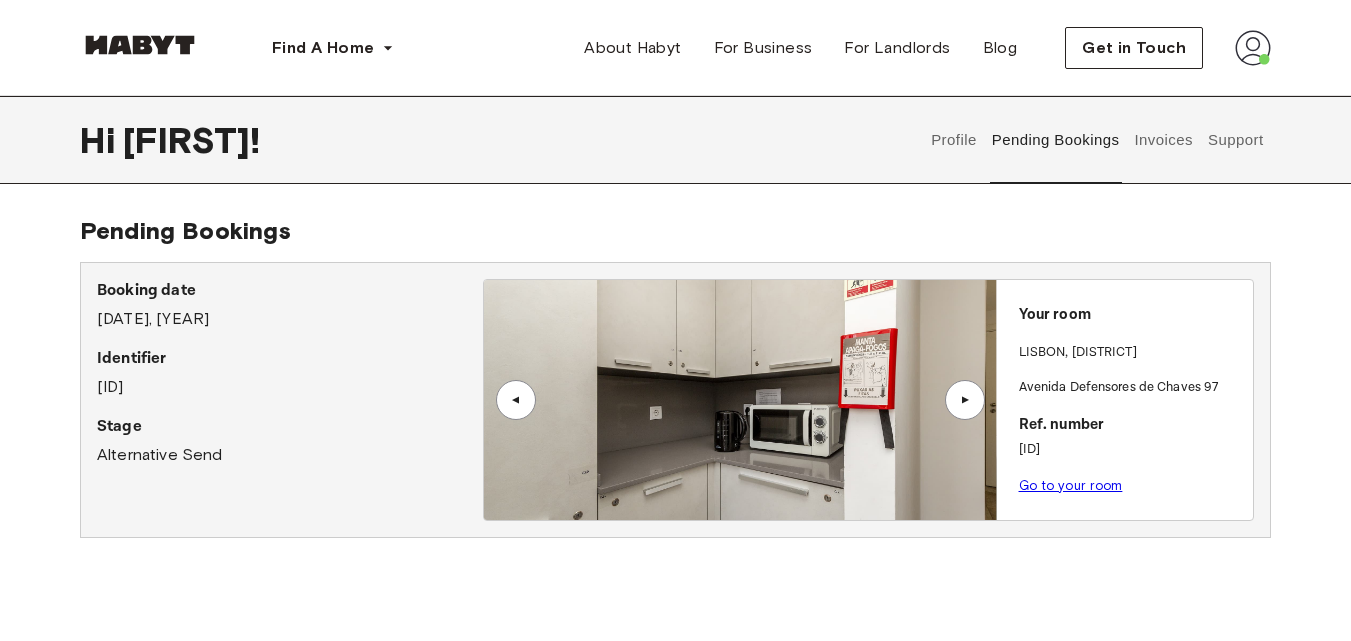 click on "▲" at bounding box center (516, 400) 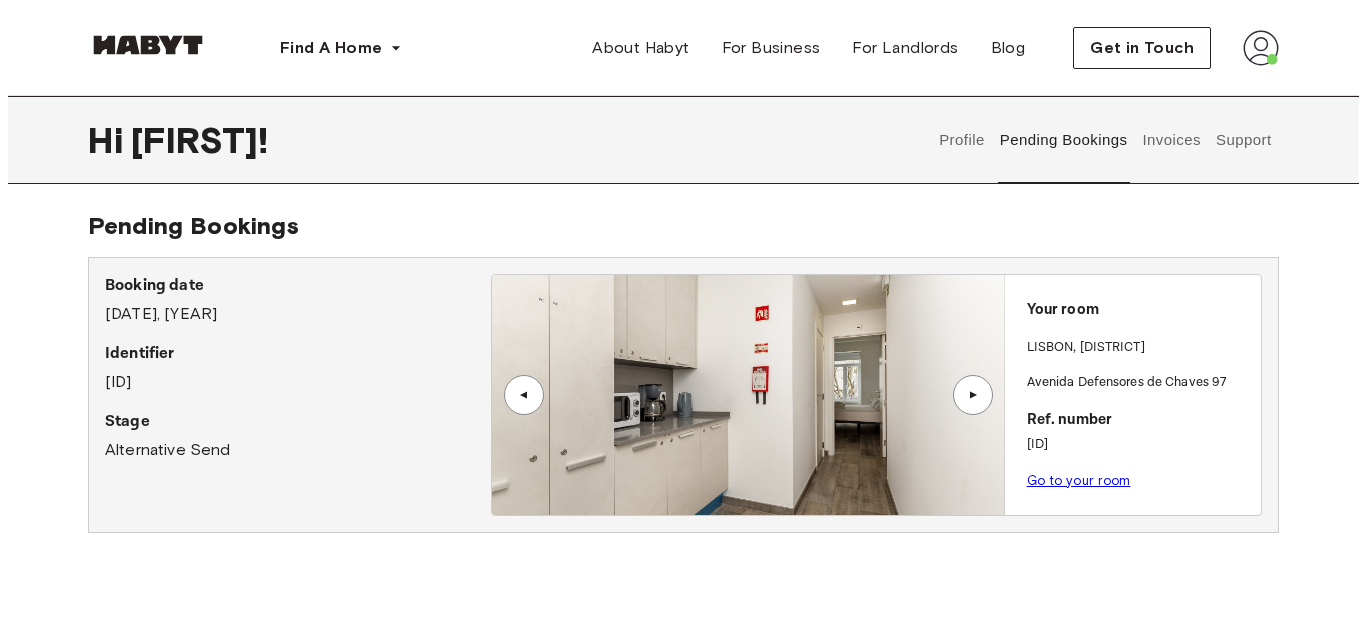 scroll, scrollTop: 0, scrollLeft: 0, axis: both 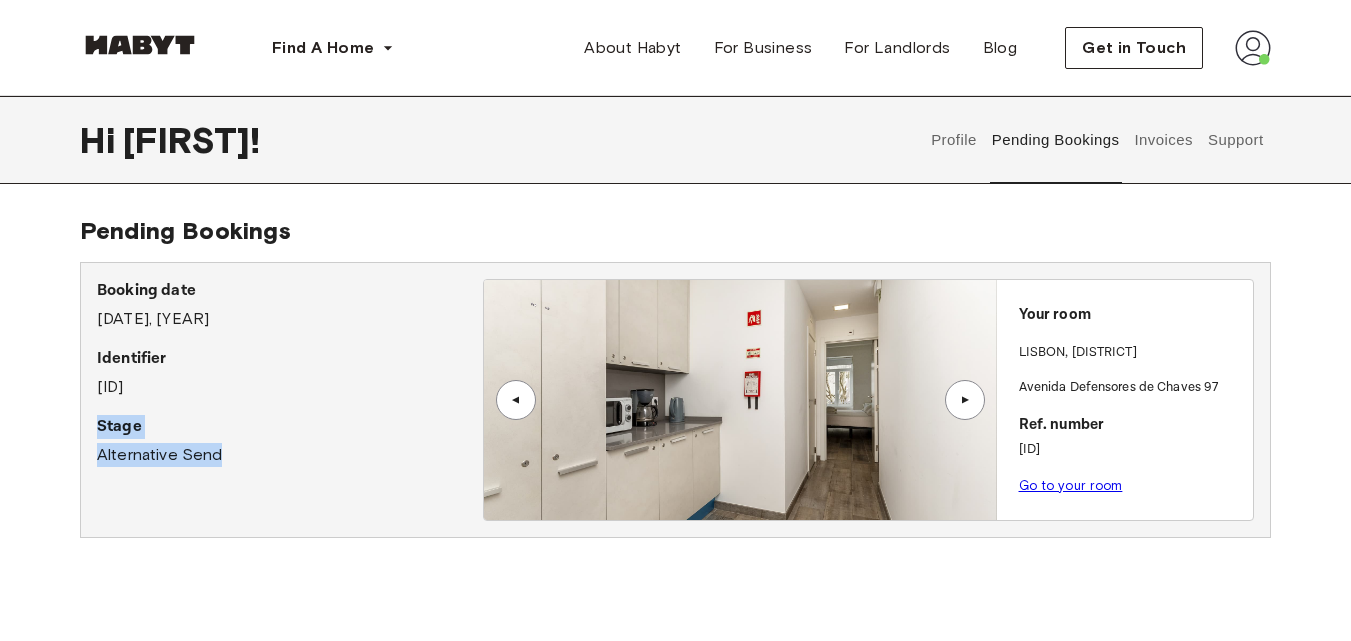drag, startPoint x: 224, startPoint y: 455, endPoint x: 93, endPoint y: 420, distance: 135.59499 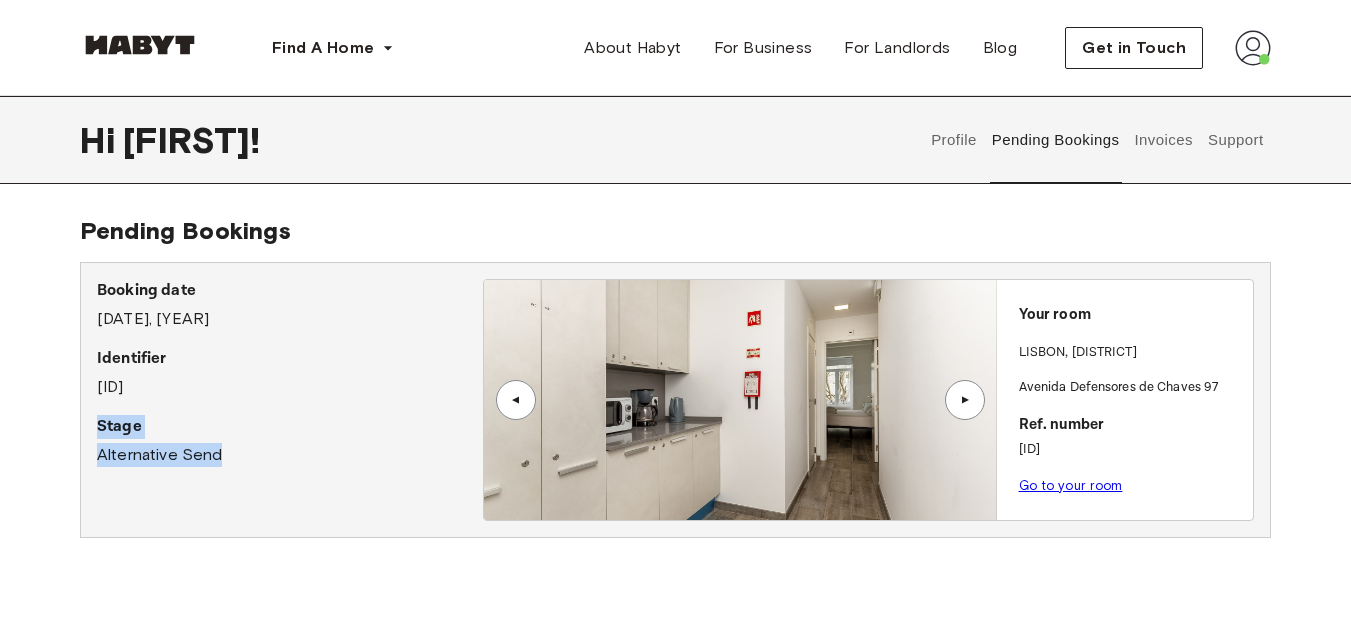 click at bounding box center (740, 400) 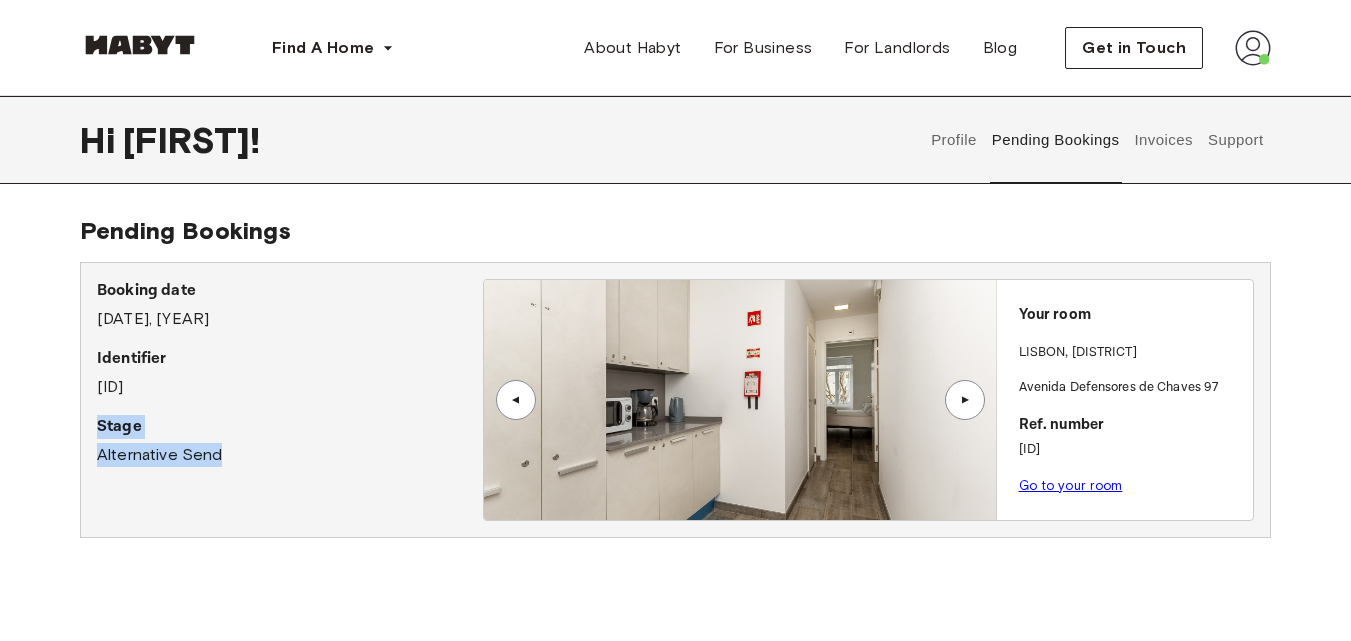 click on "Invoices" at bounding box center (1163, 140) 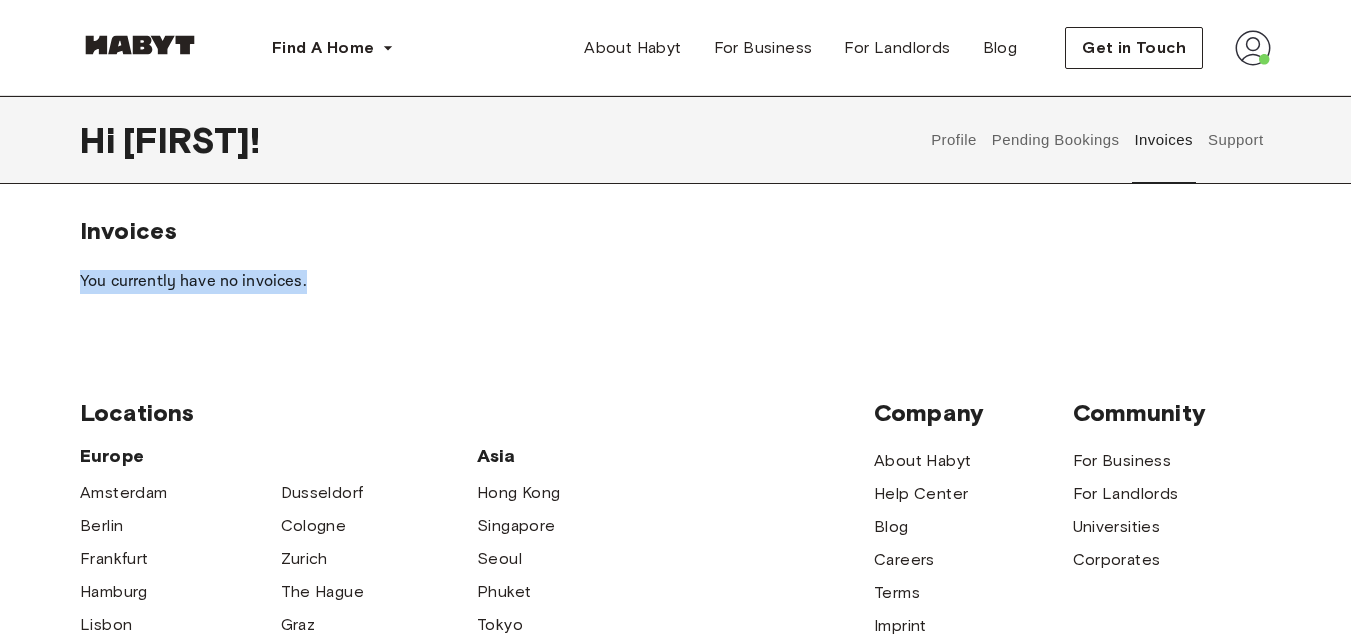 drag, startPoint x: 134, startPoint y: 287, endPoint x: 24, endPoint y: 274, distance: 110.76552 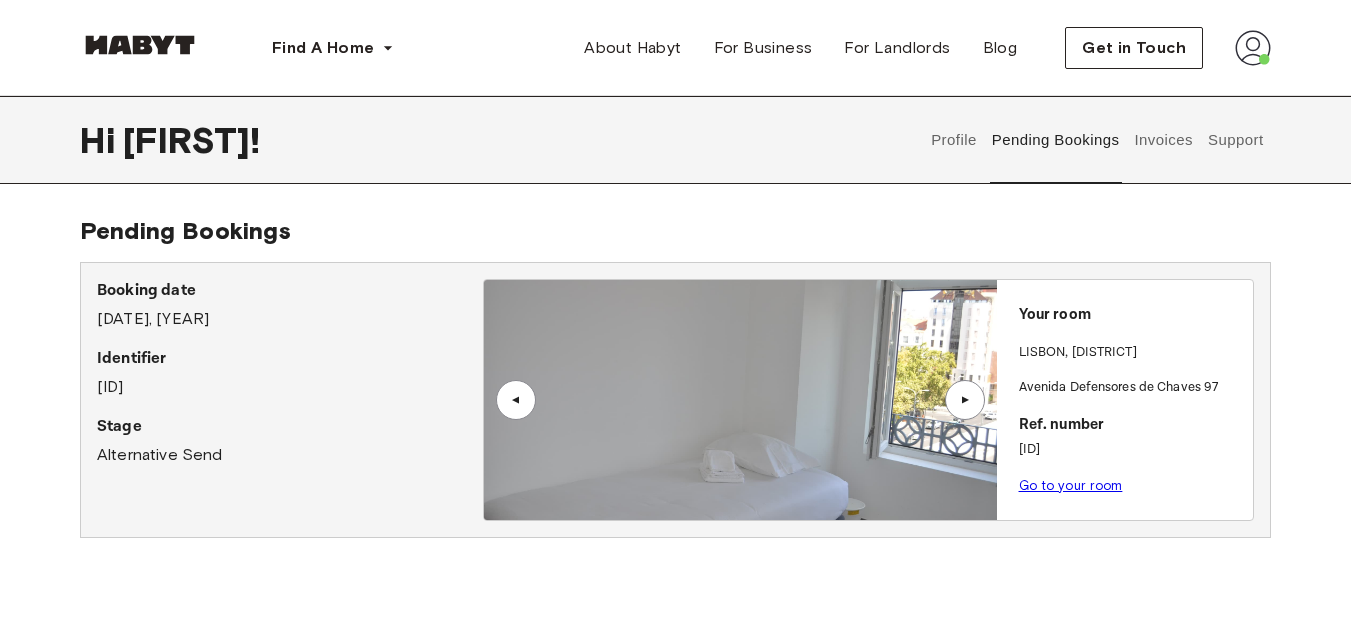 click on "▲" at bounding box center [965, 400] 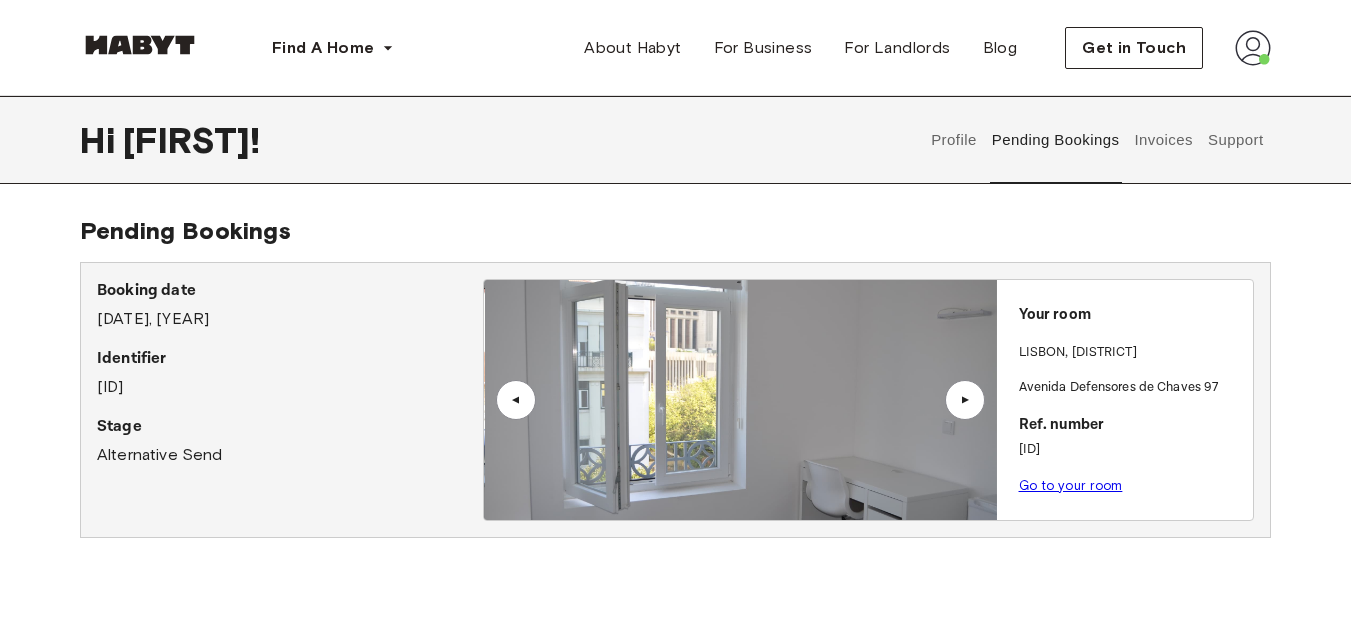 click on "Go to your room" at bounding box center (1071, 485) 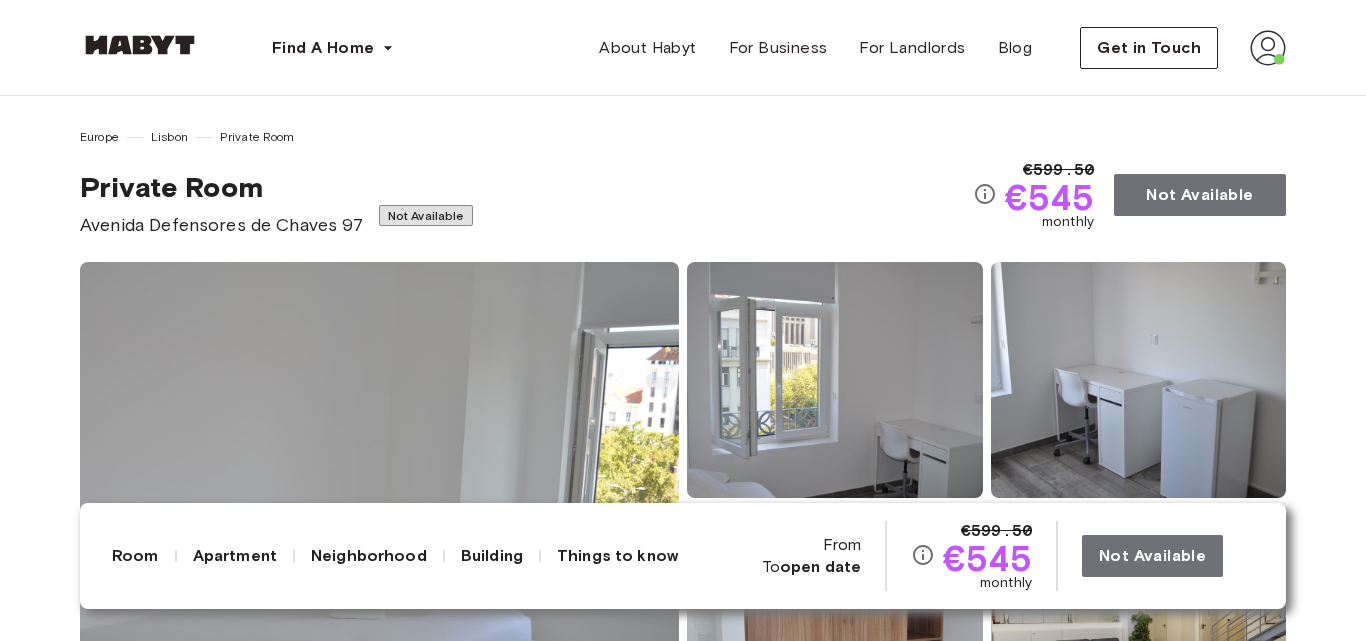 click on "Europe Lisbon Private Room Private Room Avenida Defensores de Chaves 97 Not Available €599.50 €545 monthly Not Available Show all photos" at bounding box center (683, 419) 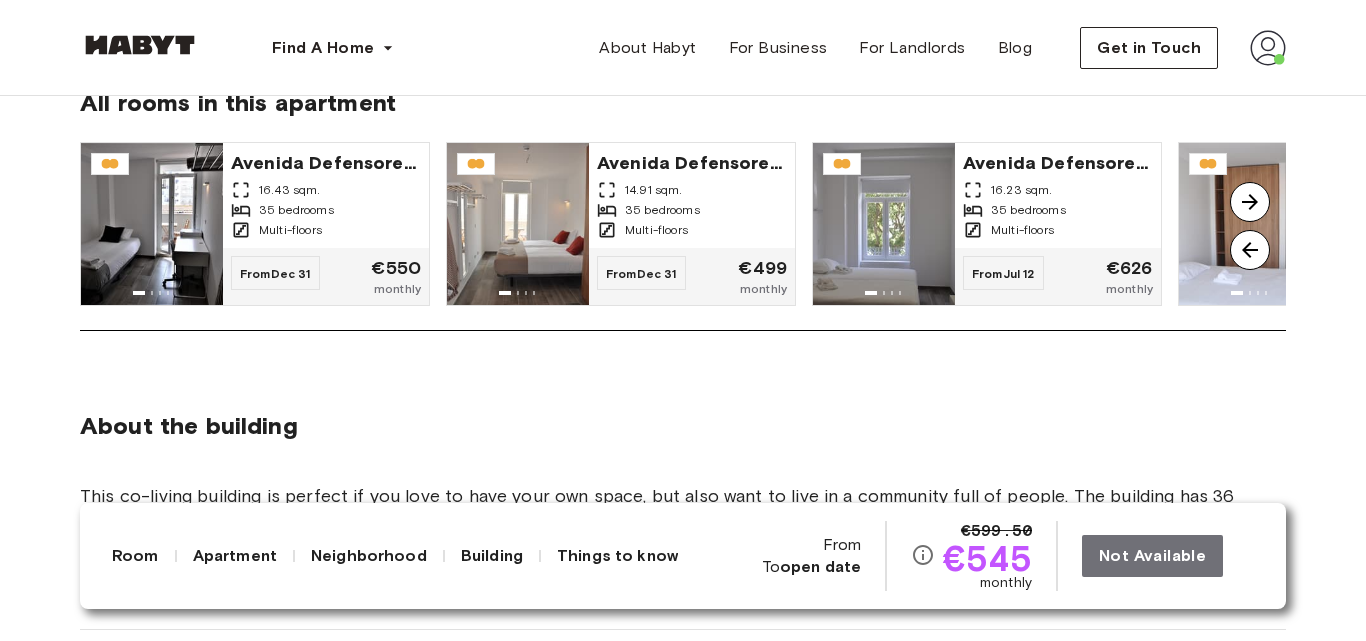 scroll, scrollTop: 1760, scrollLeft: 0, axis: vertical 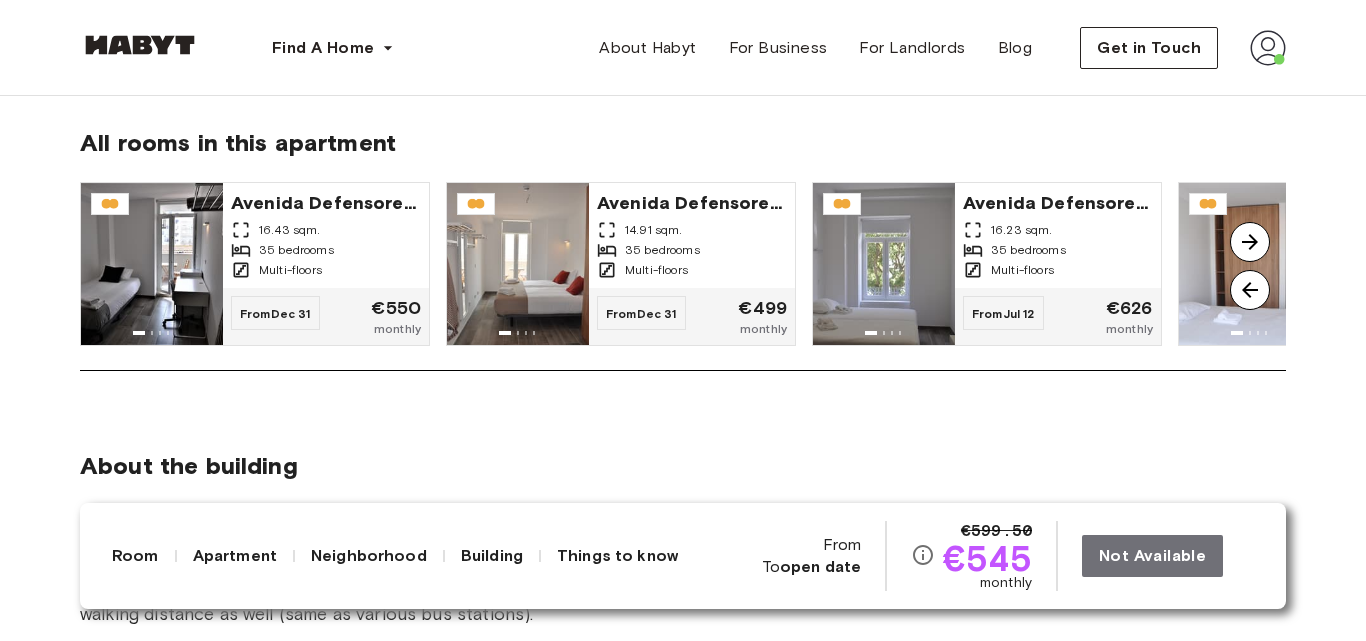 click at bounding box center [1250, 242] 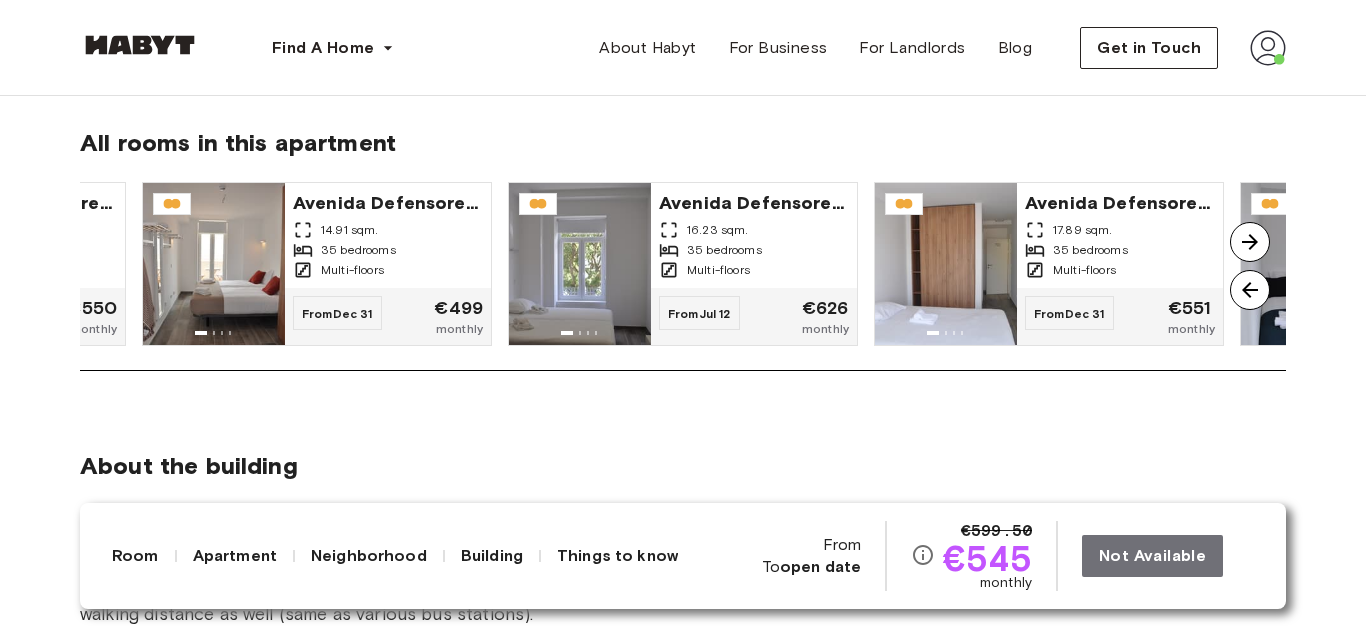 click at bounding box center [1250, 242] 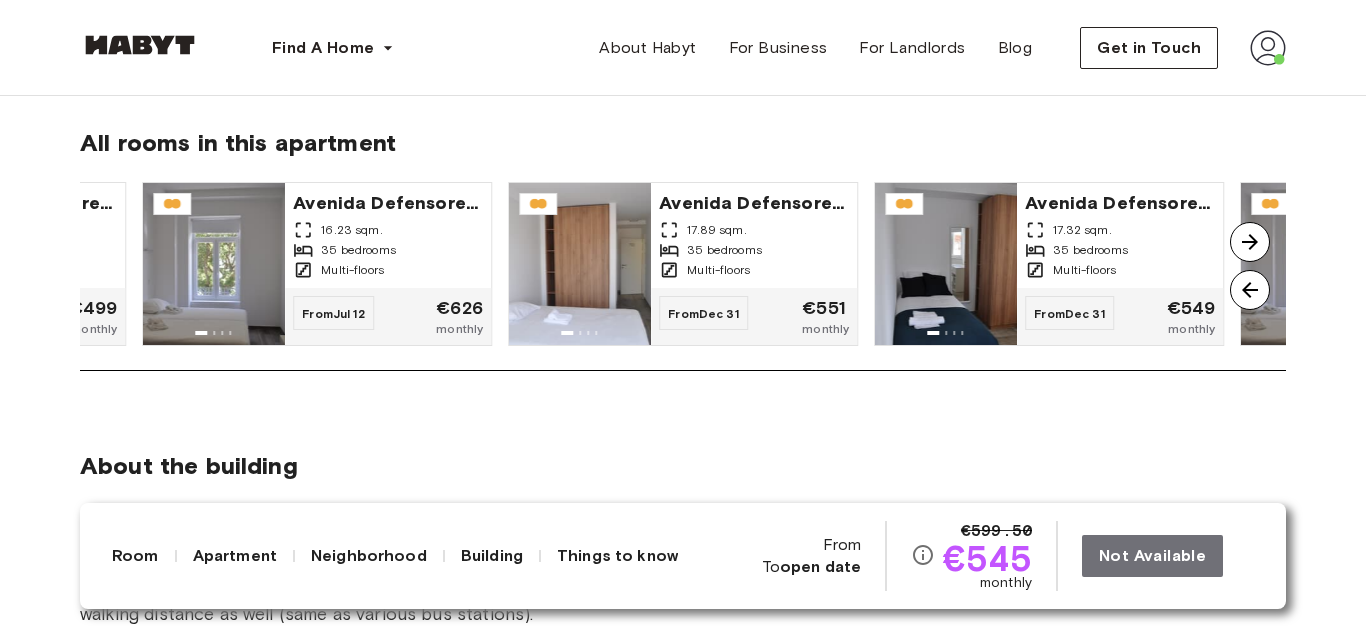 click at bounding box center [1250, 242] 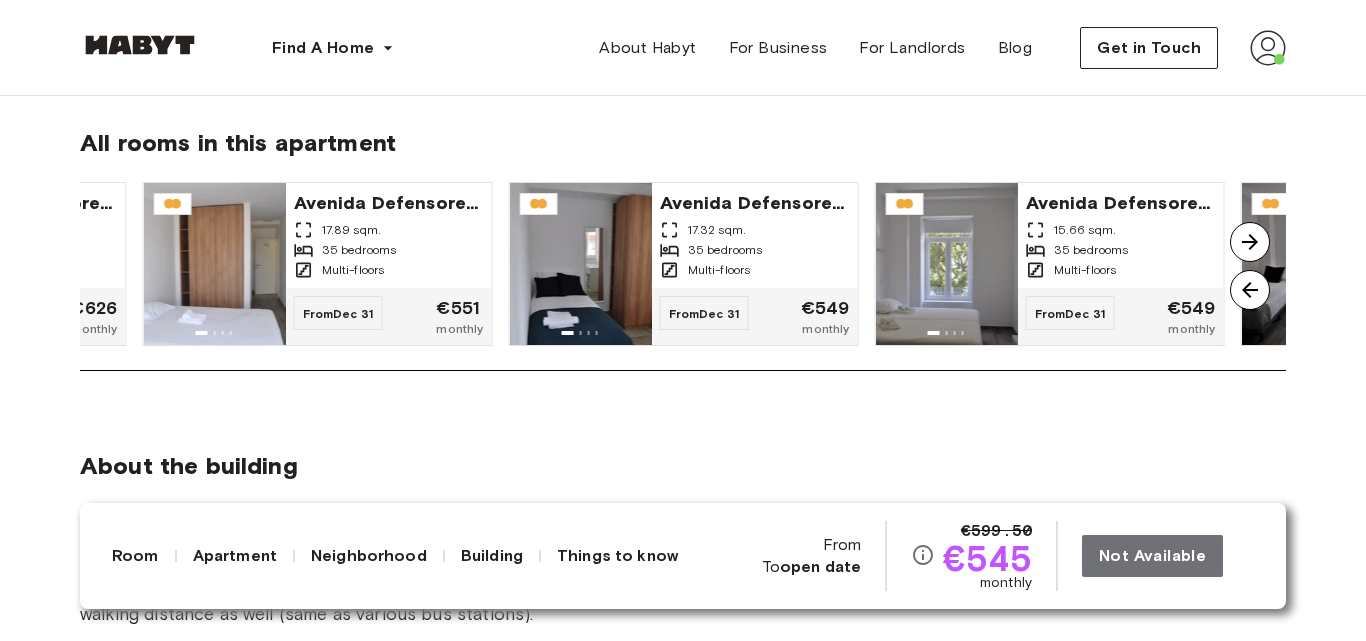 click at bounding box center [1250, 242] 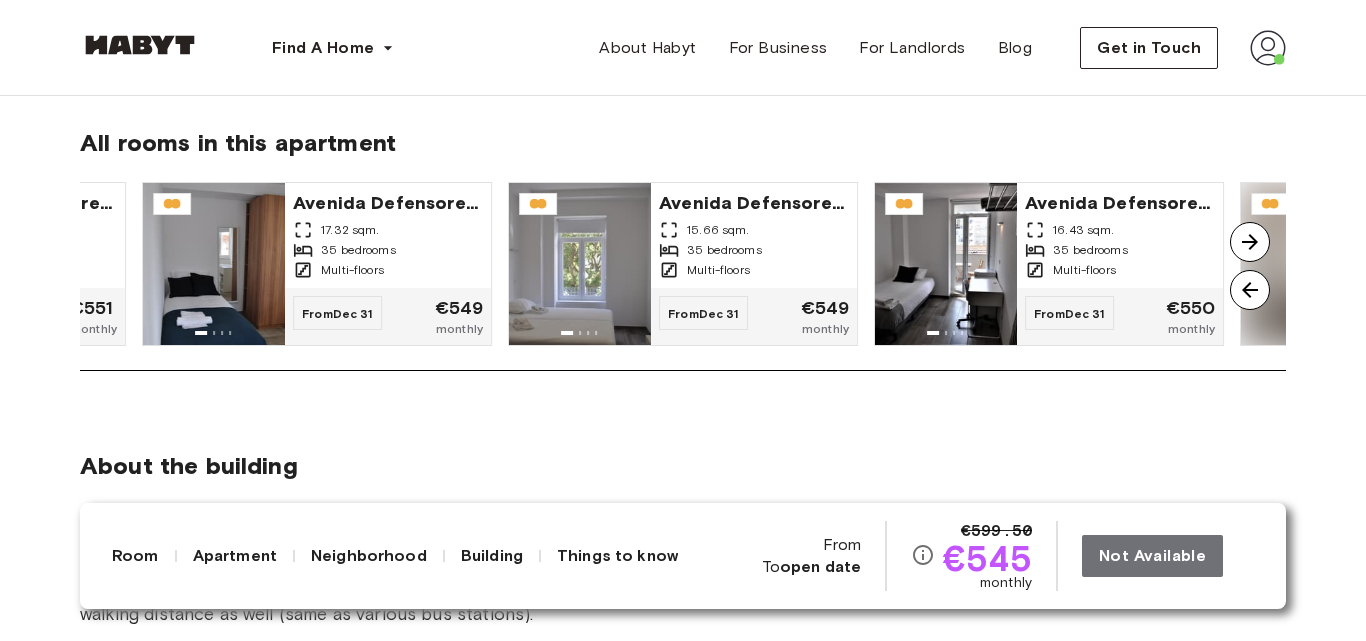 click at bounding box center (1250, 242) 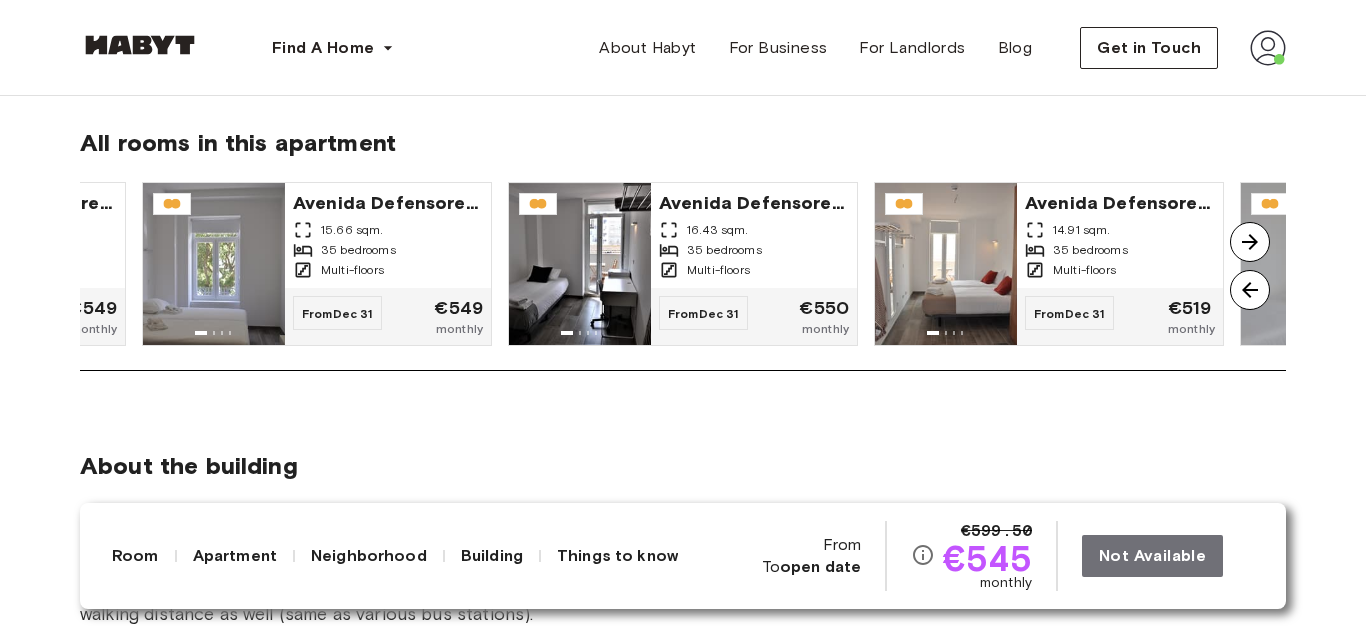 click at bounding box center (1250, 242) 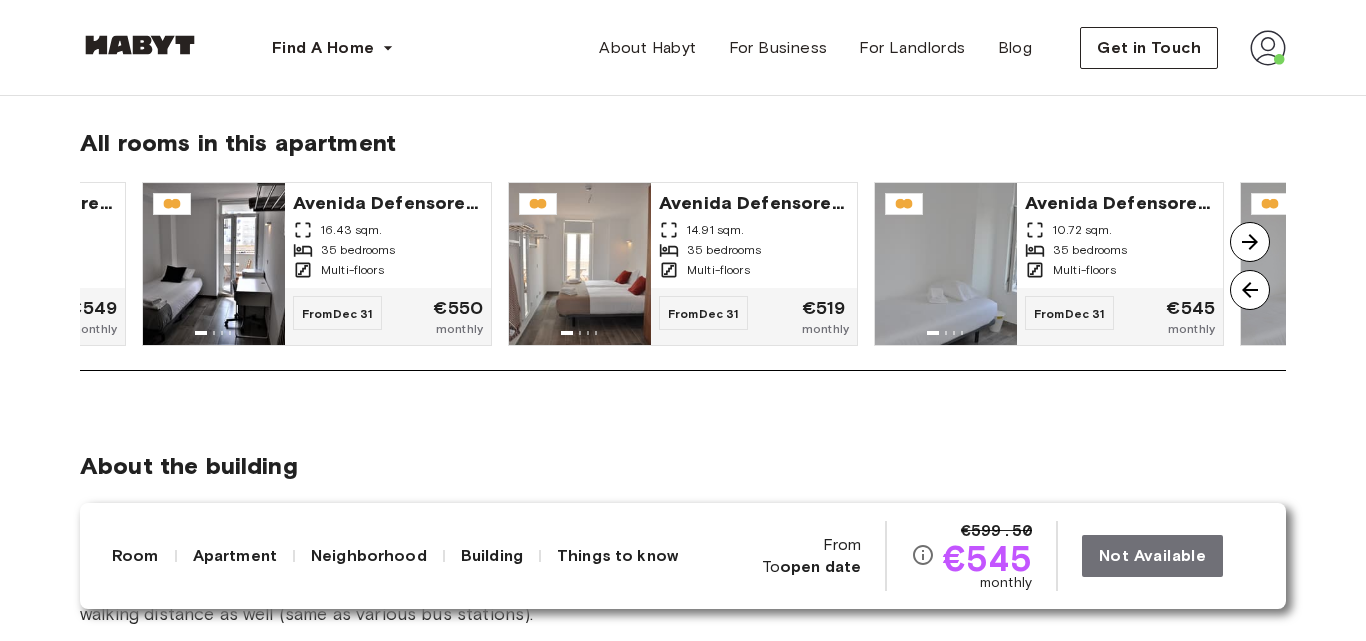 click at bounding box center [1250, 242] 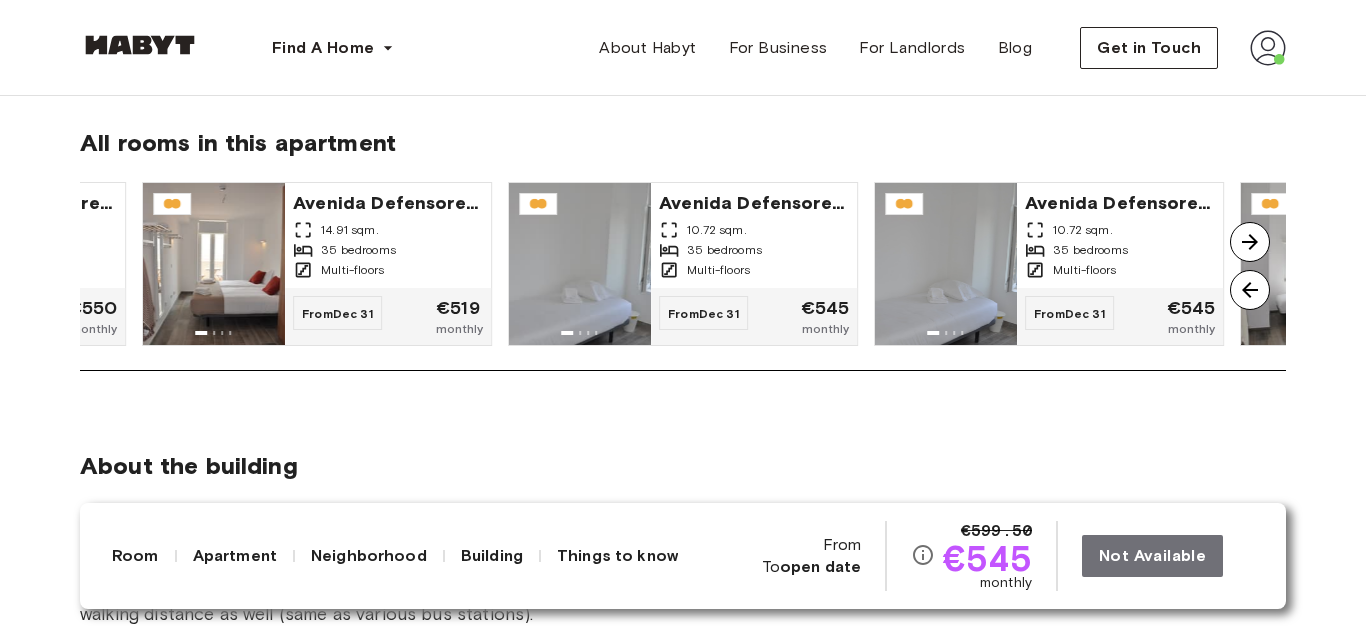 click at bounding box center (1250, 242) 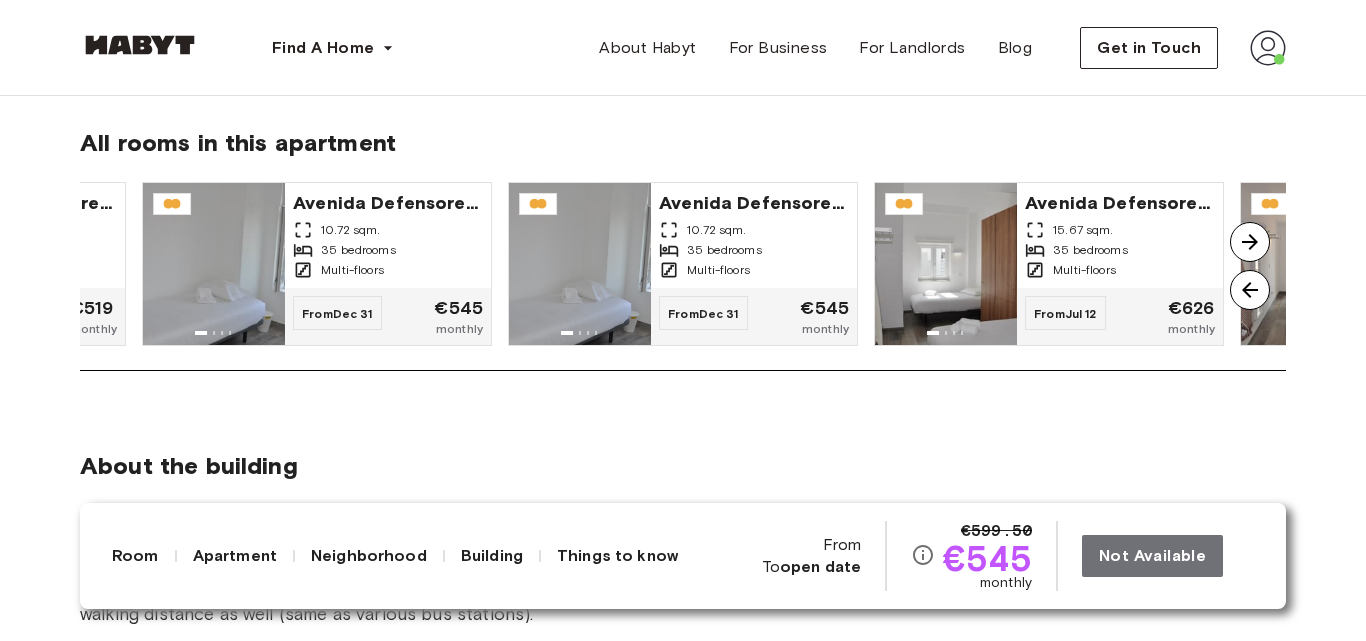 click at bounding box center [1250, 242] 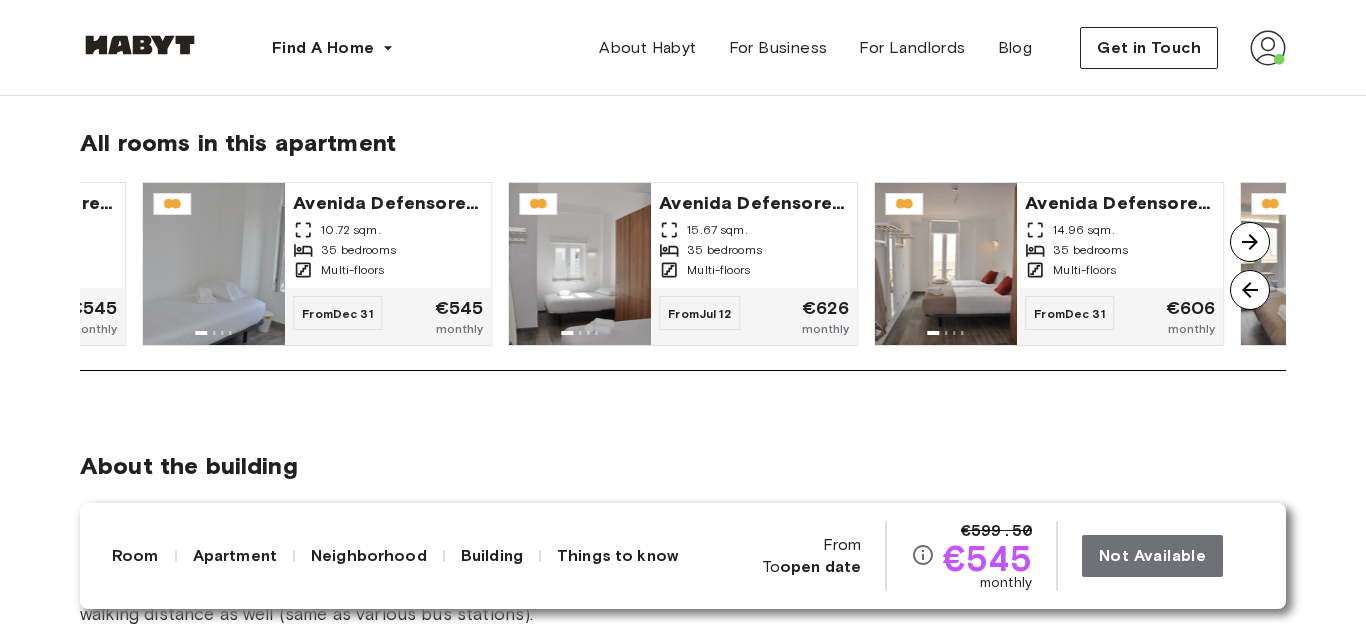 click at bounding box center (1250, 242) 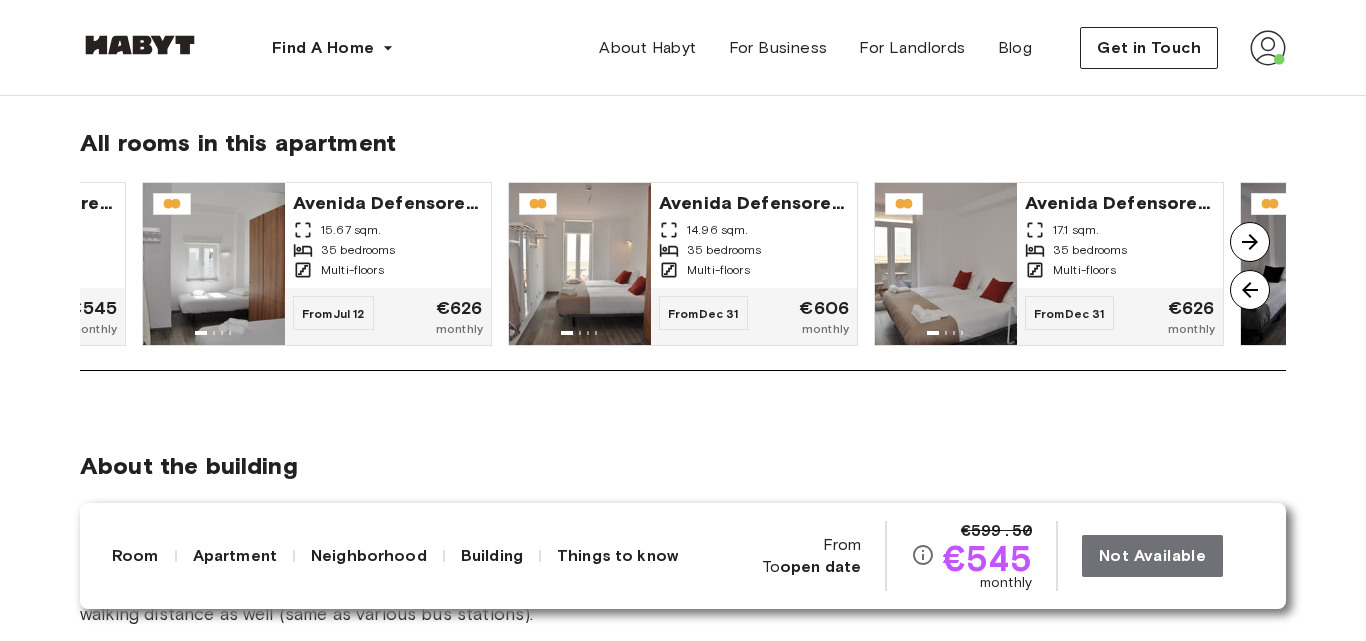 click at bounding box center [1250, 242] 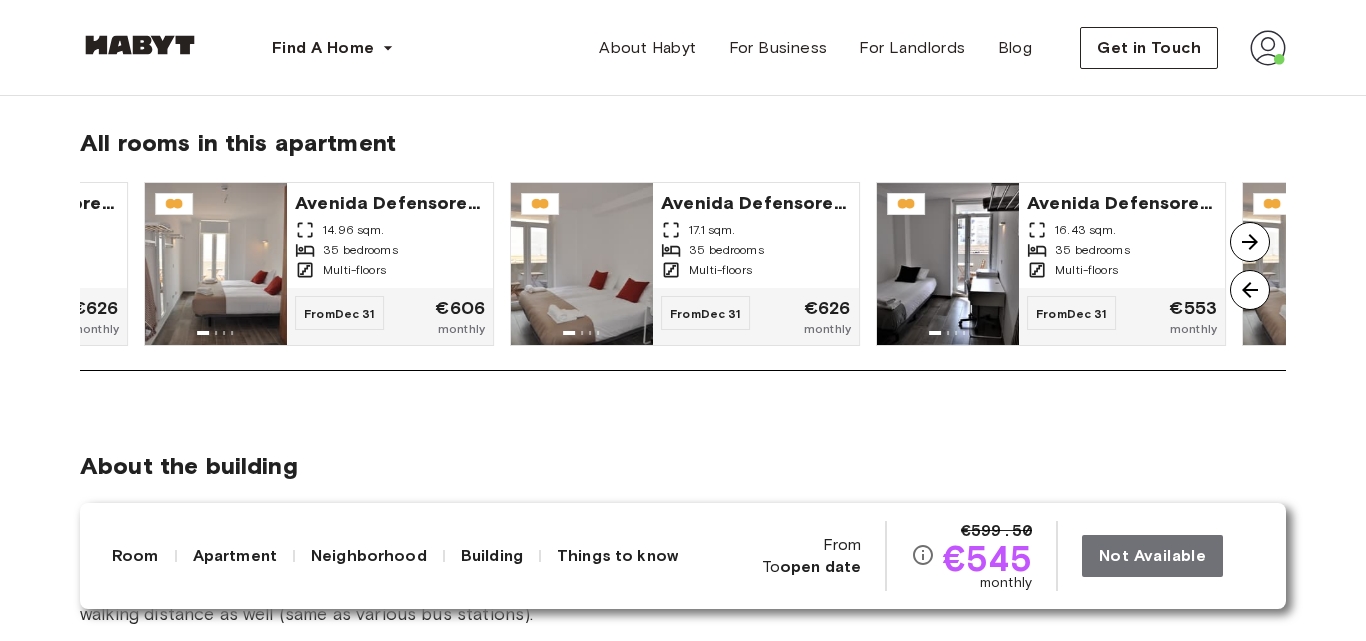 click at bounding box center (1250, 242) 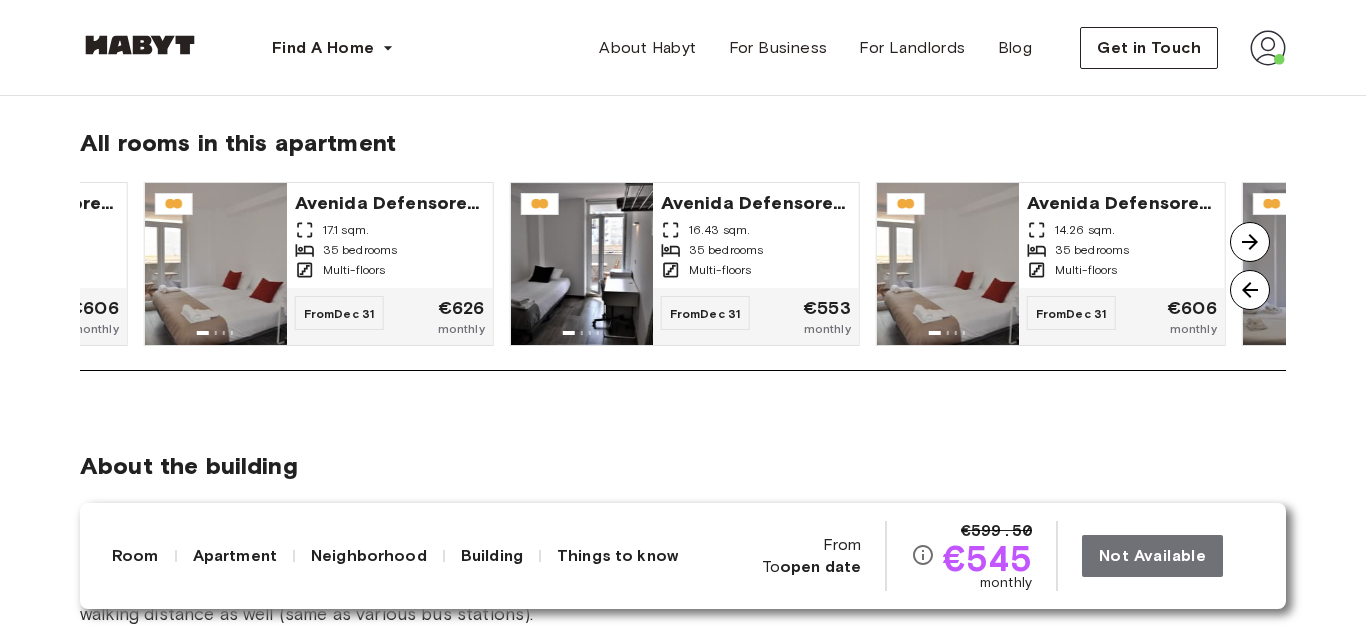 click at bounding box center [1250, 242] 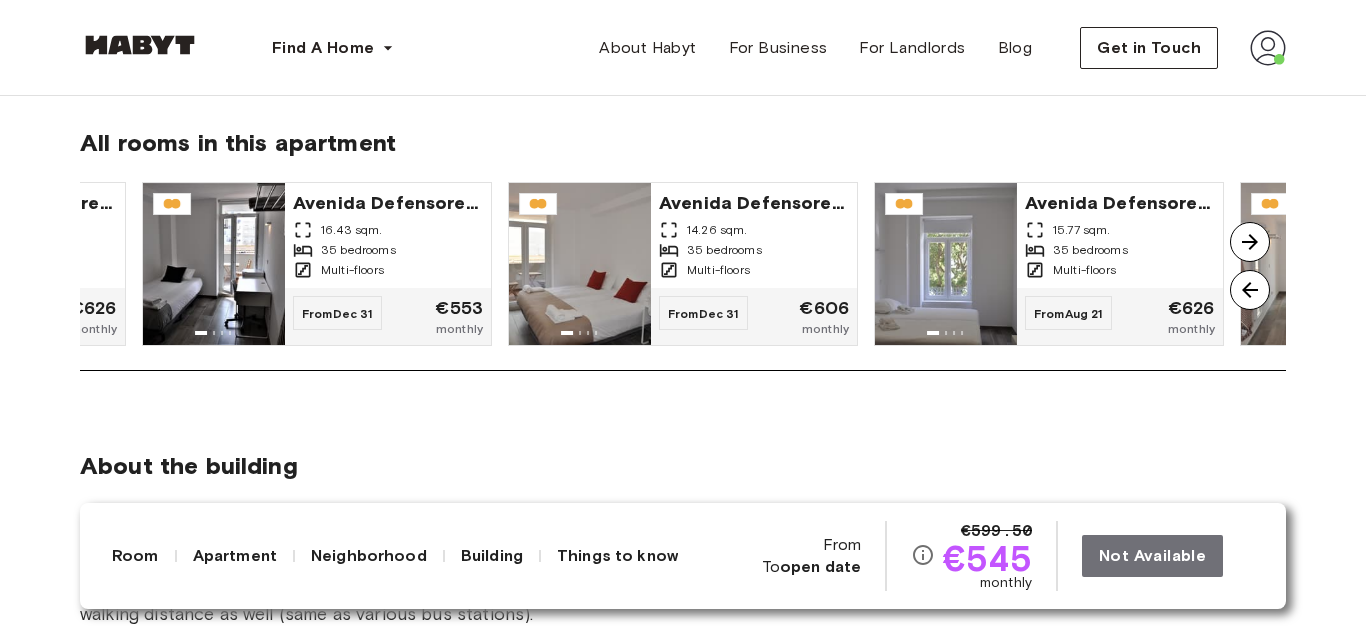 click at bounding box center [1250, 242] 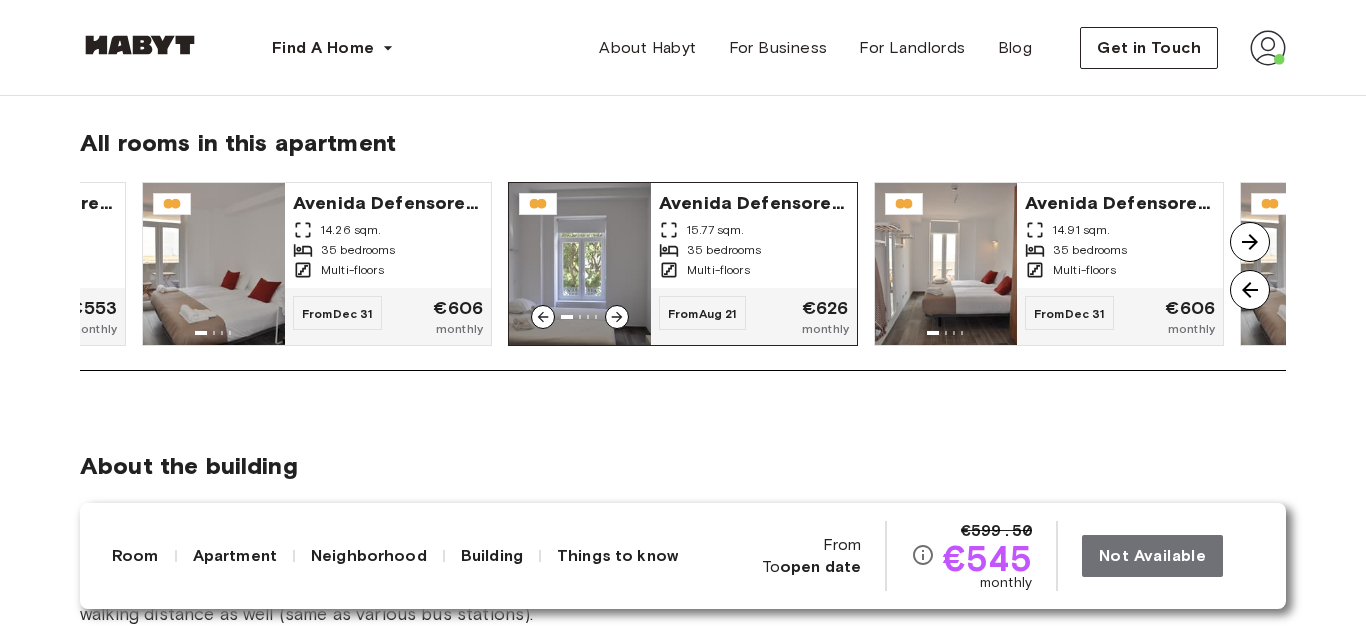 click 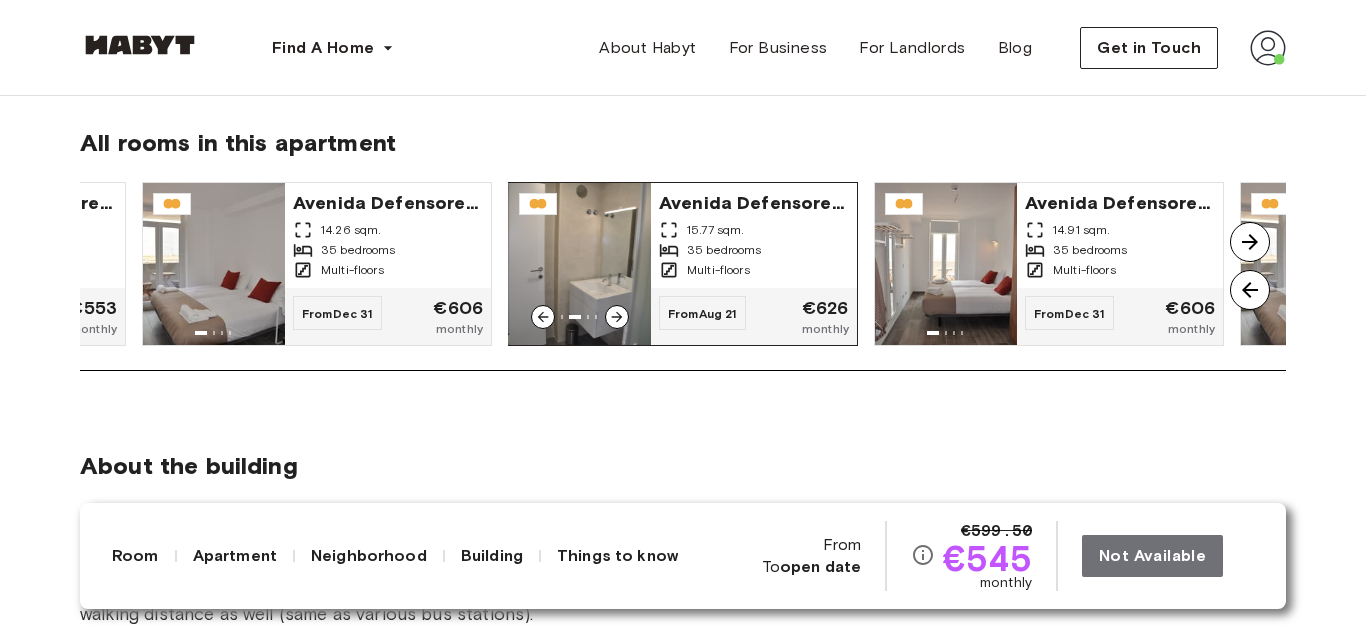 click 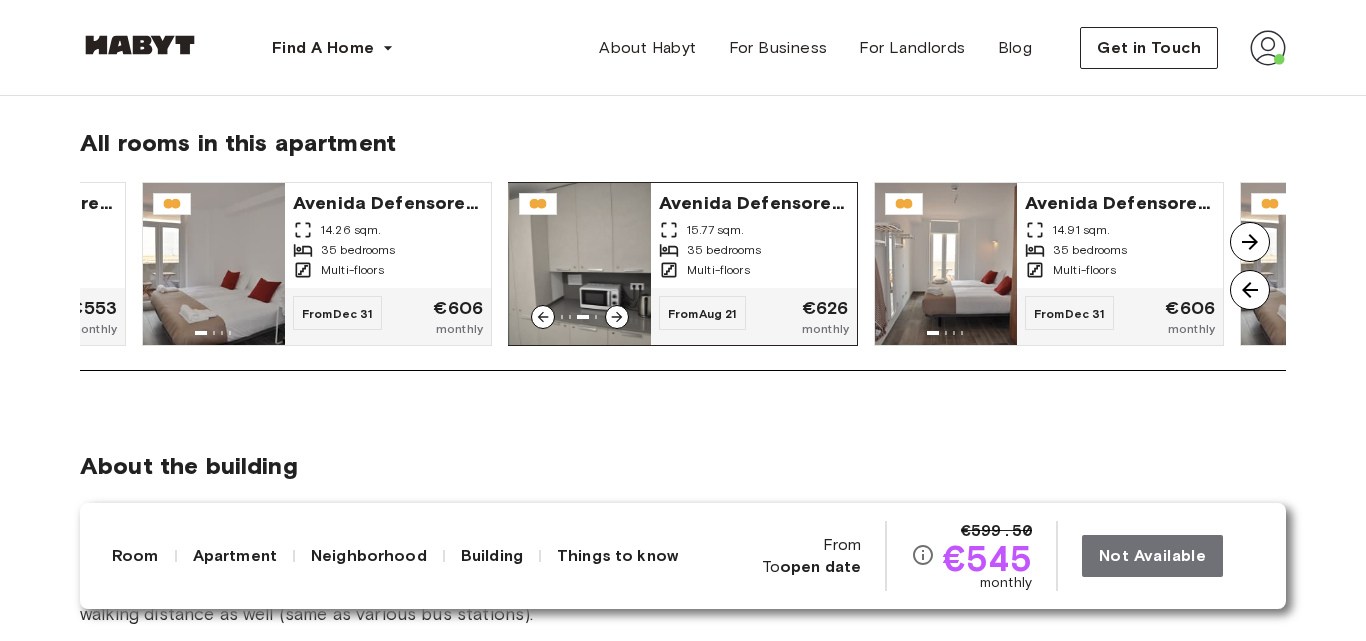 click 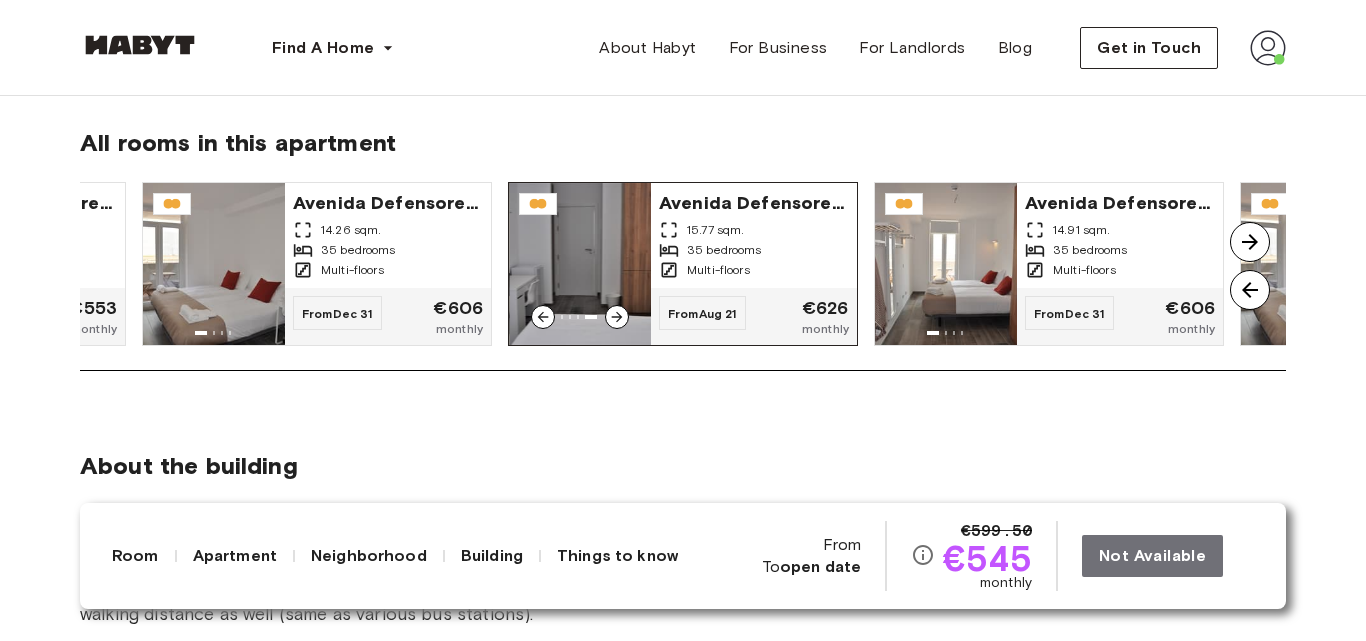 click 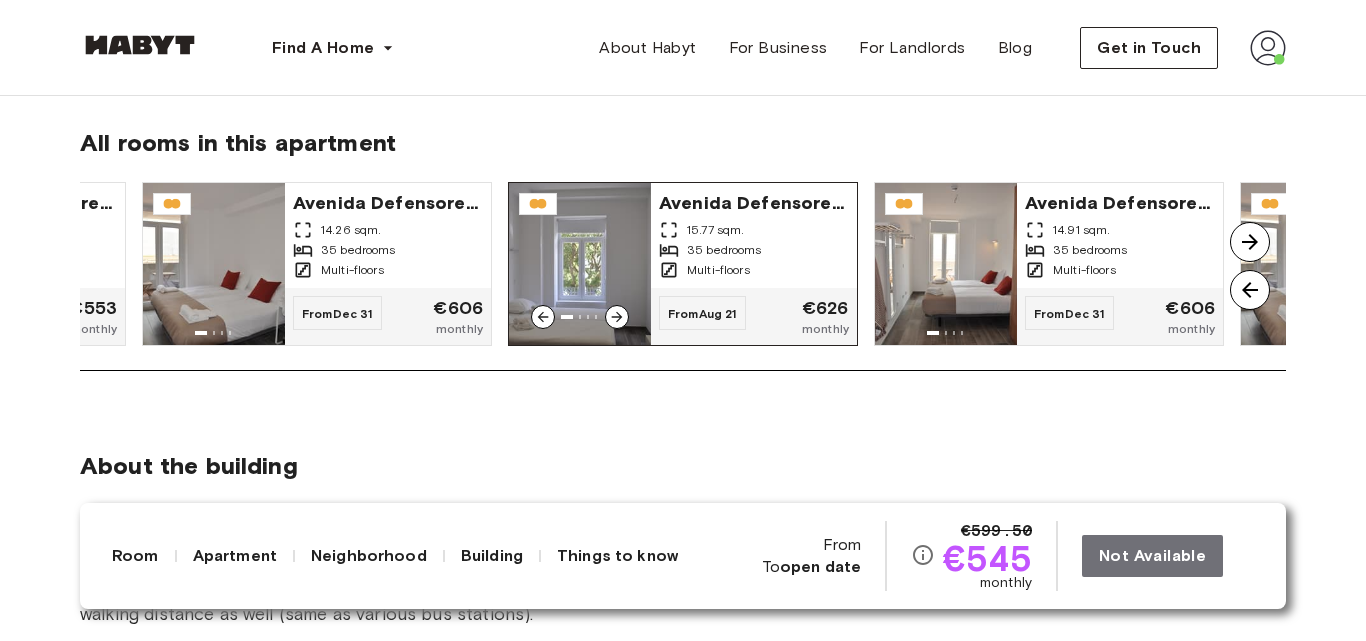 click on "15.77 sqm." at bounding box center [716, 230] 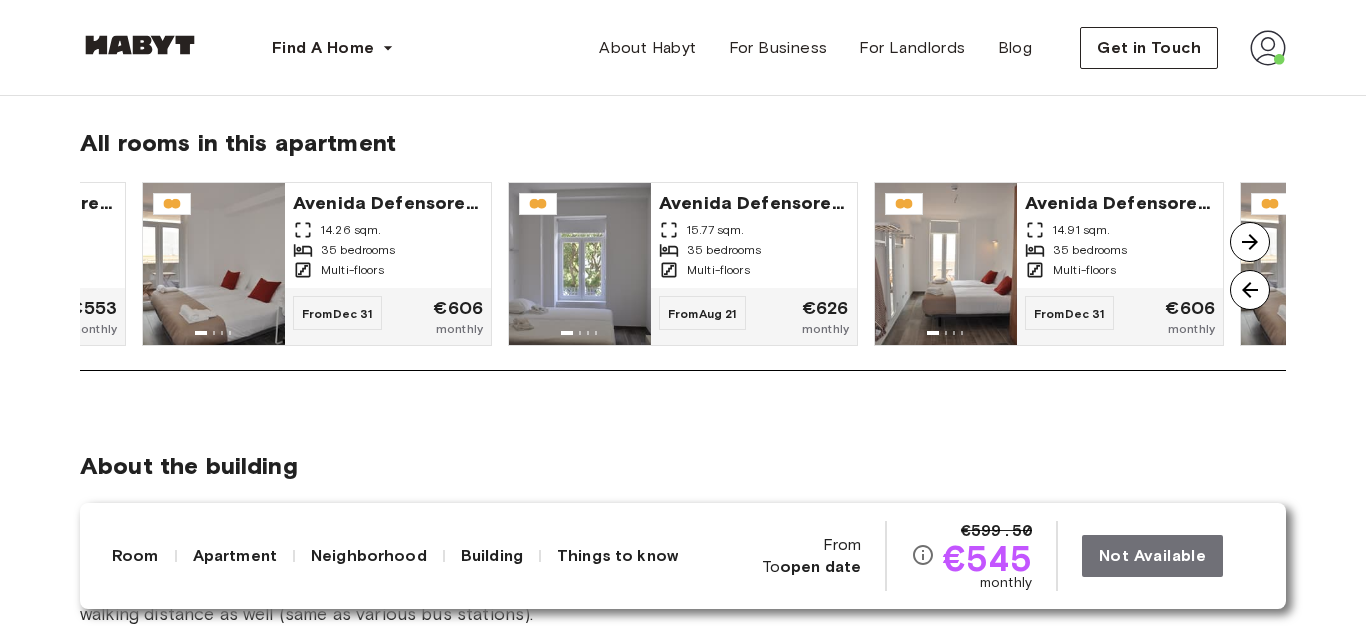 drag, startPoint x: 1365, startPoint y: 416, endPoint x: 1365, endPoint y: 387, distance: 29 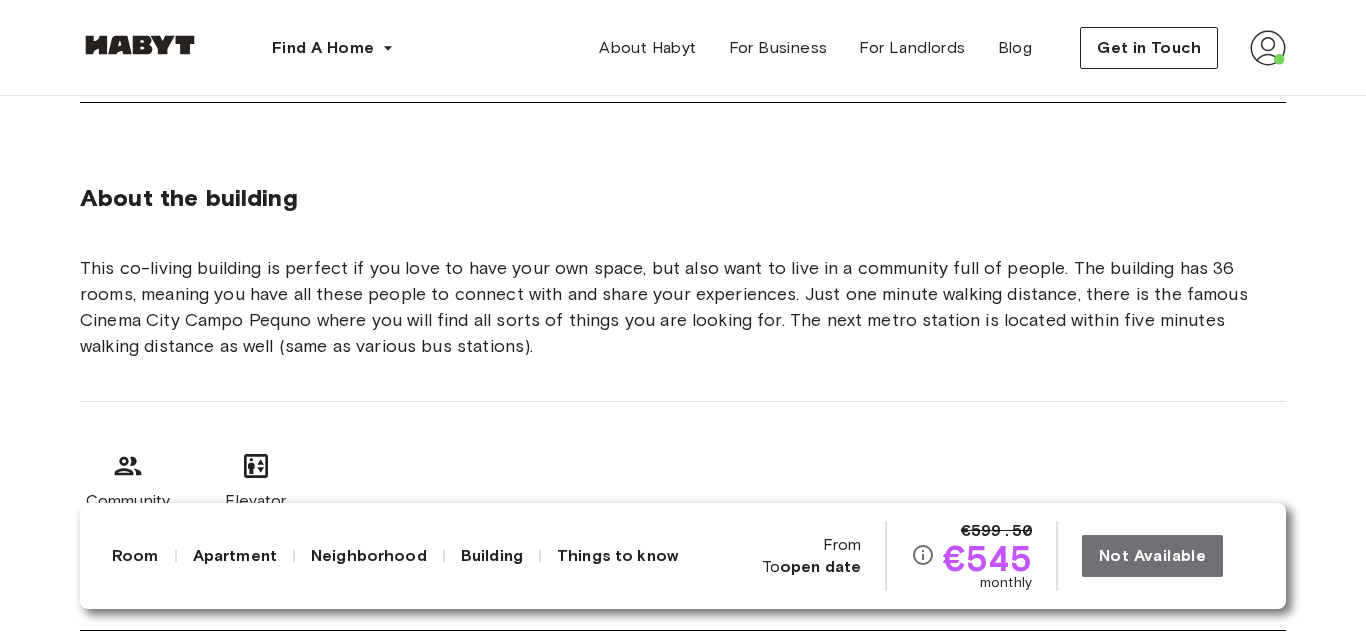 click on "Things to know" at bounding box center [617, 556] 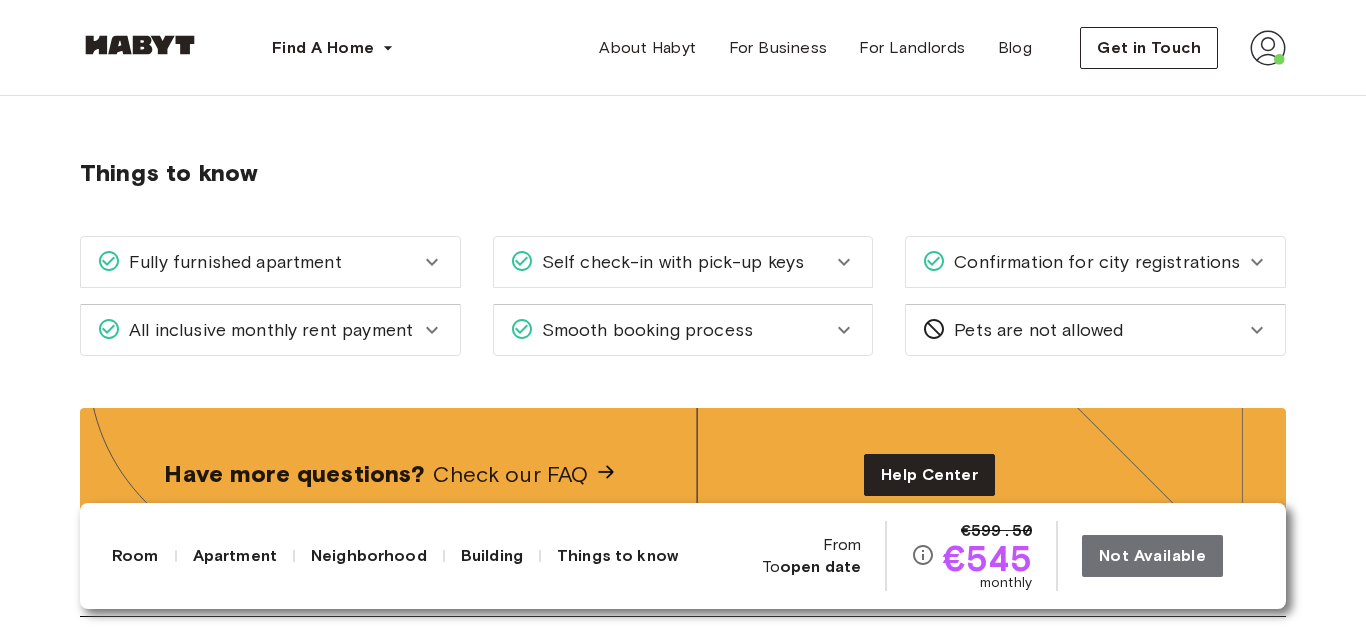 click on "All inclusive monthly rent payment" at bounding box center (267, 330) 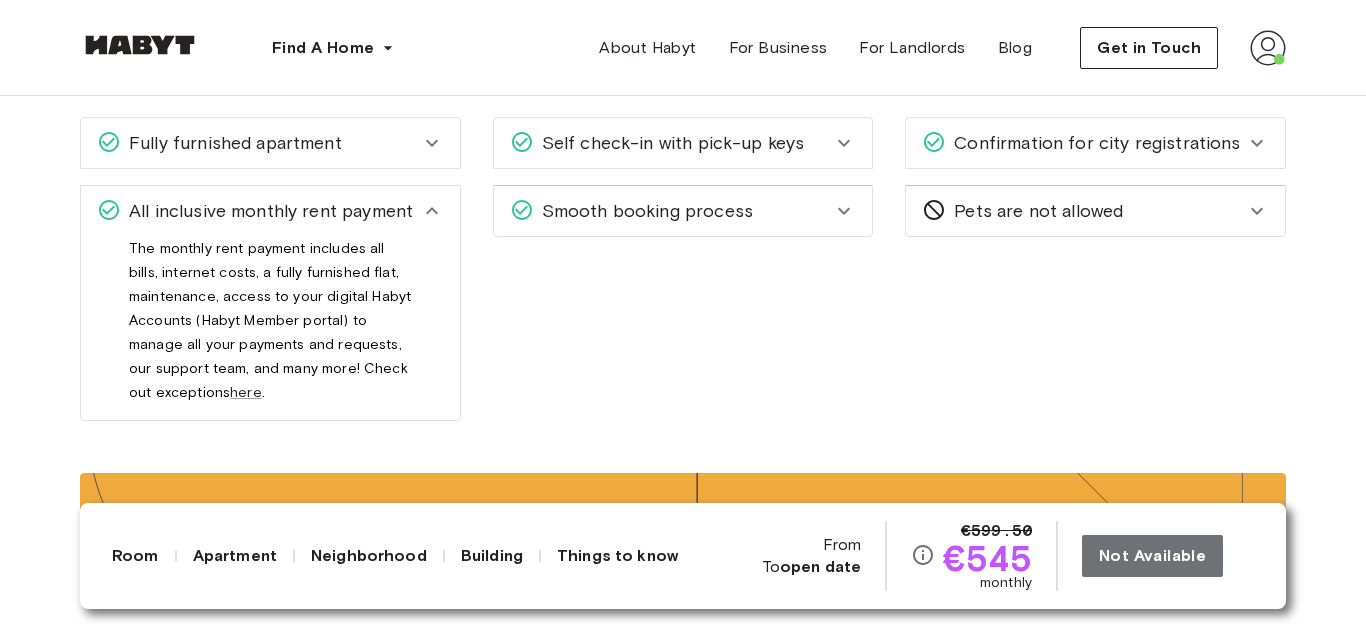 scroll, scrollTop: 3322, scrollLeft: 0, axis: vertical 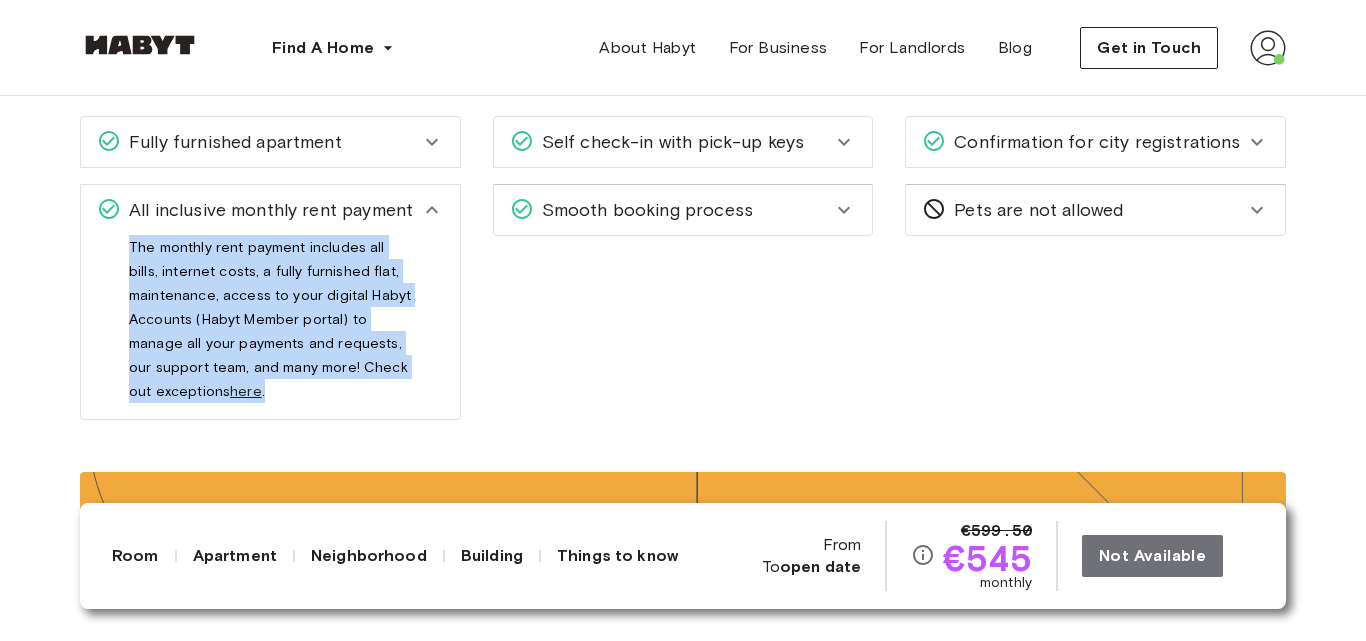 drag, startPoint x: 271, startPoint y: 418, endPoint x: 131, endPoint y: 245, distance: 222.55112 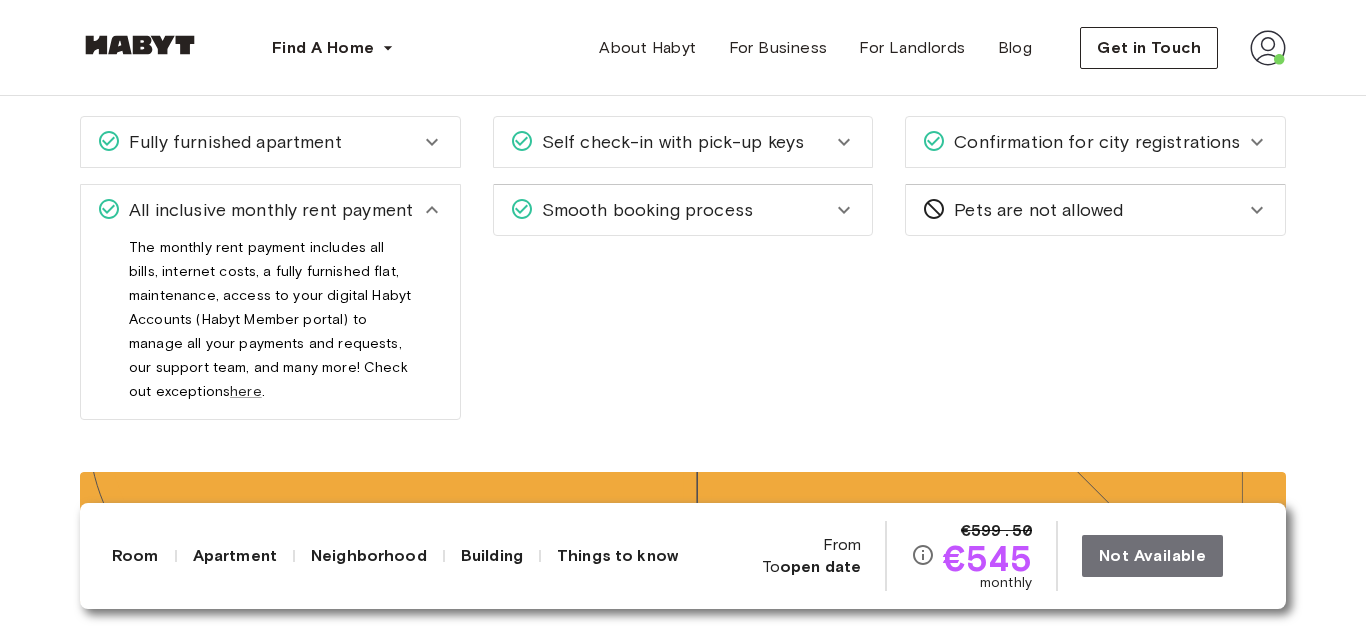 click on "The monthly rent payment includes all bills, internet costs, a fully furnished flat, maintenance, access to your digital Habyt Accounts (Habyt Member portal) to manage all your payments and requests, our support team, and many more! Check out exceptions  here ." at bounding box center (270, 327) 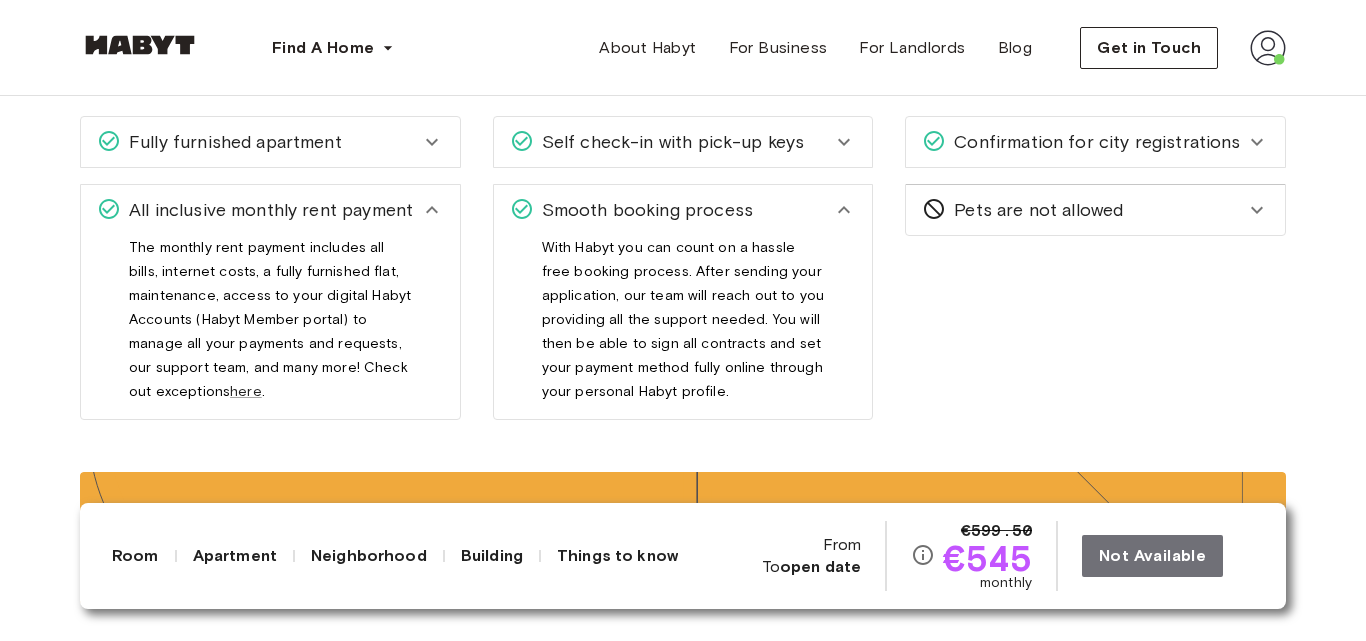click on "Confirmation for city registrations" at bounding box center (1095, 142) 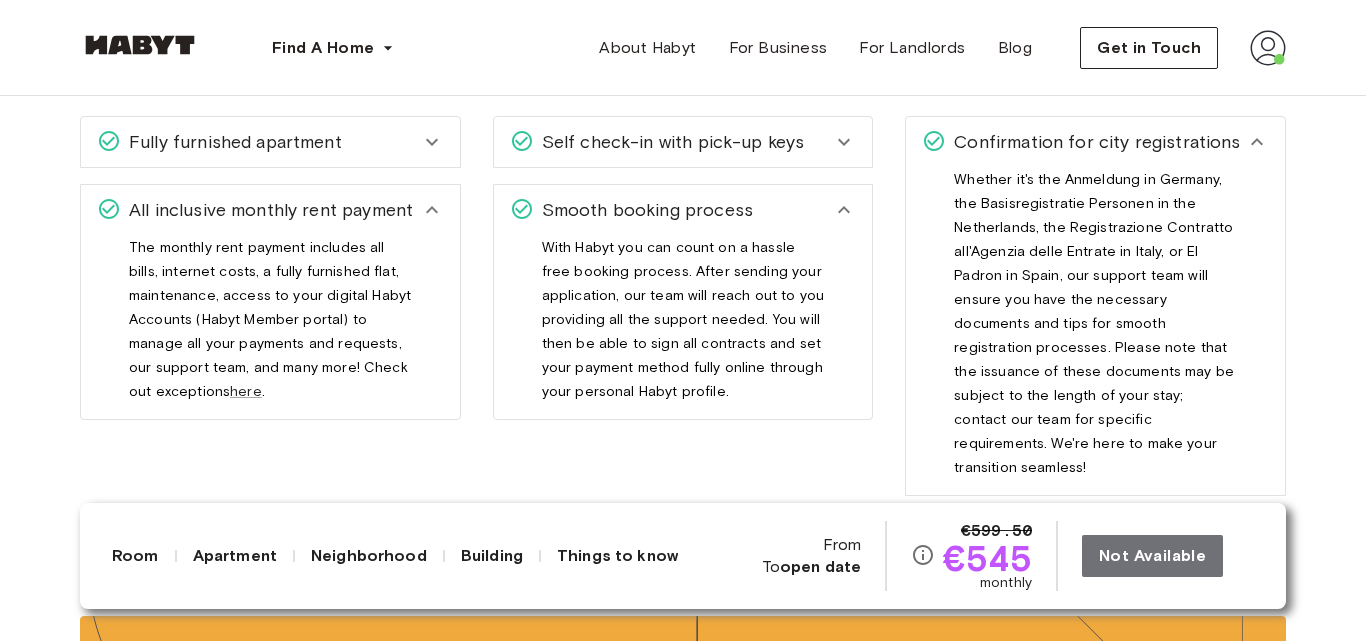 click on "Self check-in with pick-up keys" at bounding box center (683, 142) 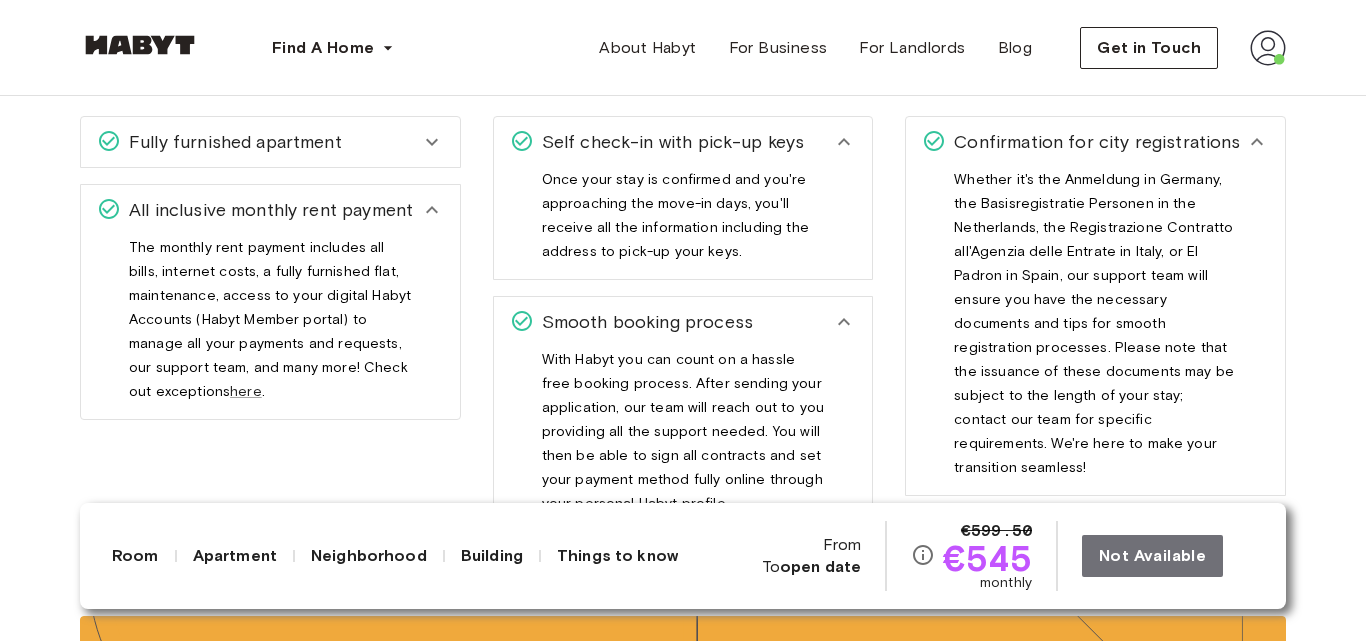 click on "Fully furnished apartment" at bounding box center [231, 142] 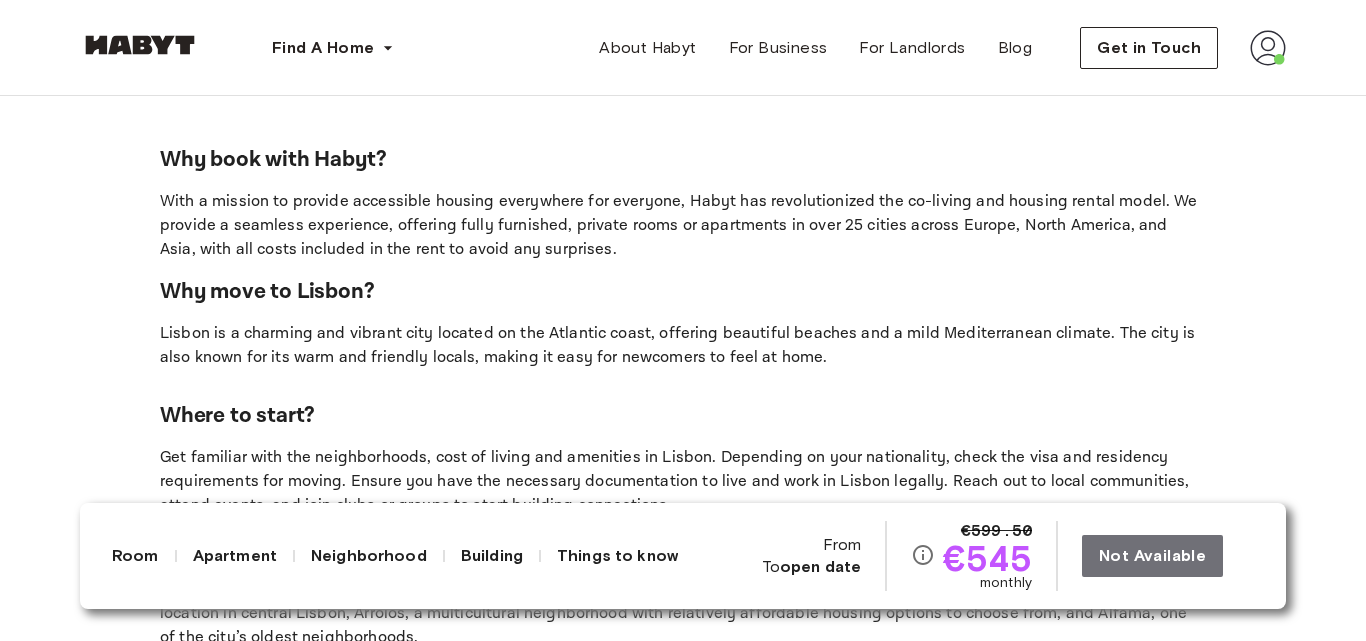 scroll, scrollTop: 5562, scrollLeft: 0, axis: vertical 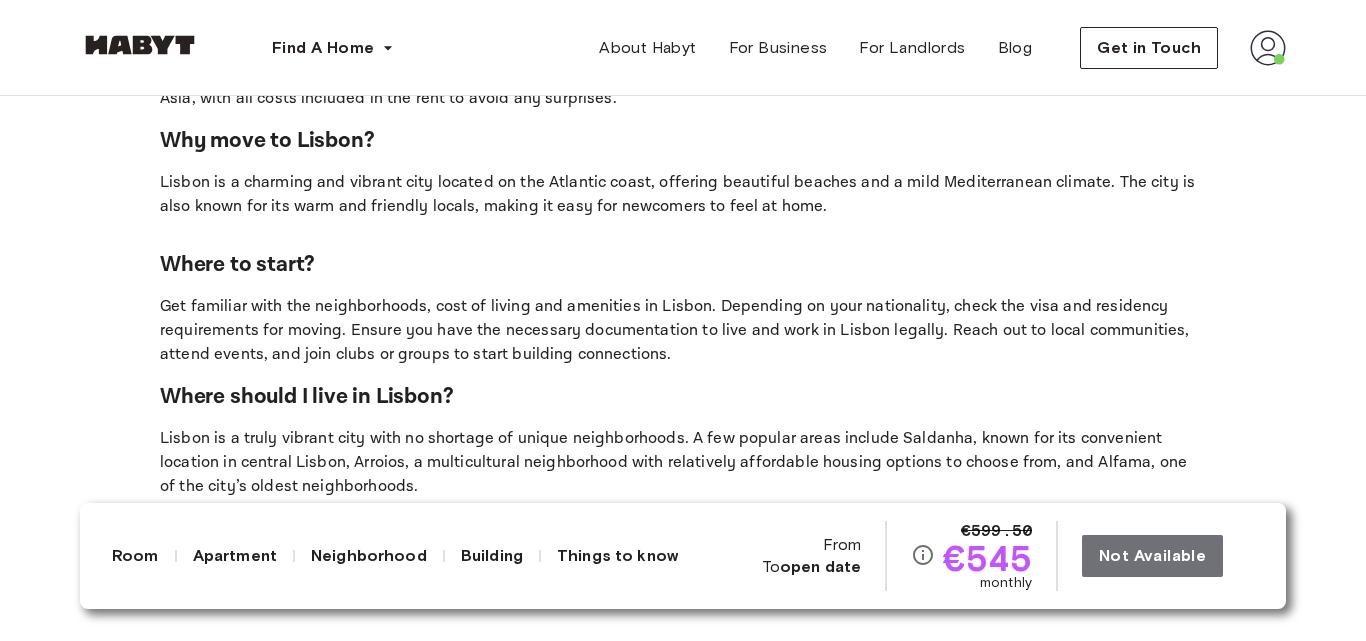 click on "Neighborhood" at bounding box center (369, 556) 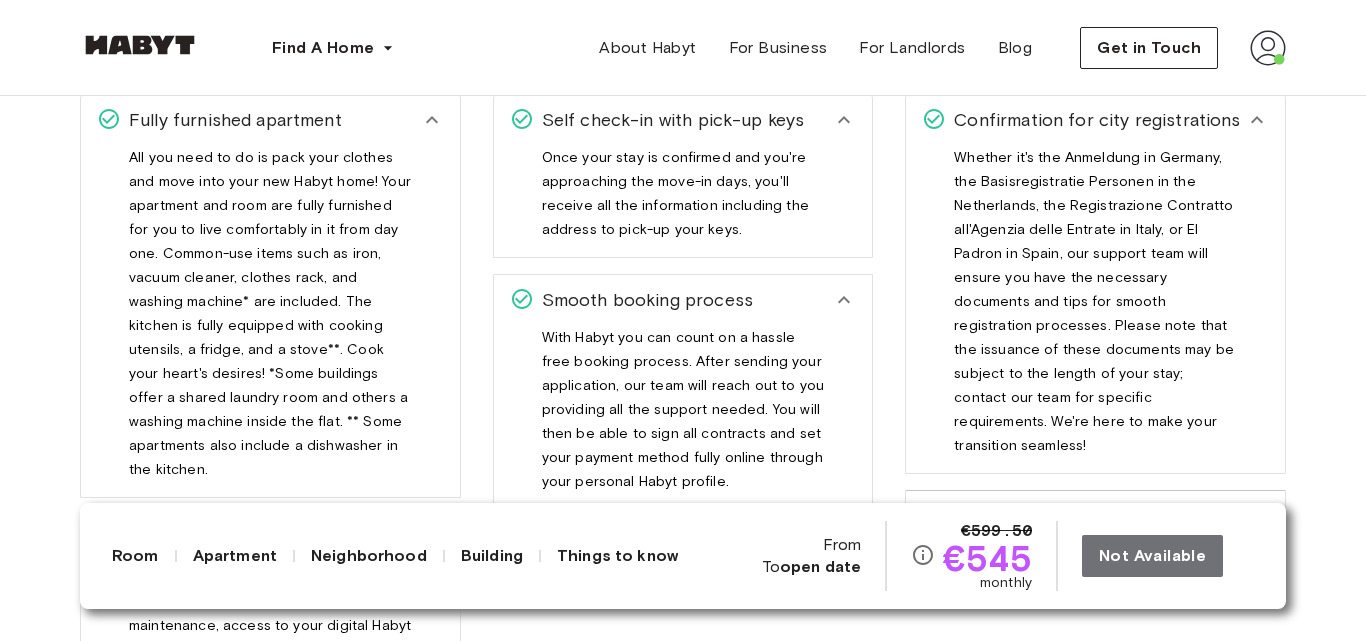scroll, scrollTop: 3501, scrollLeft: 0, axis: vertical 